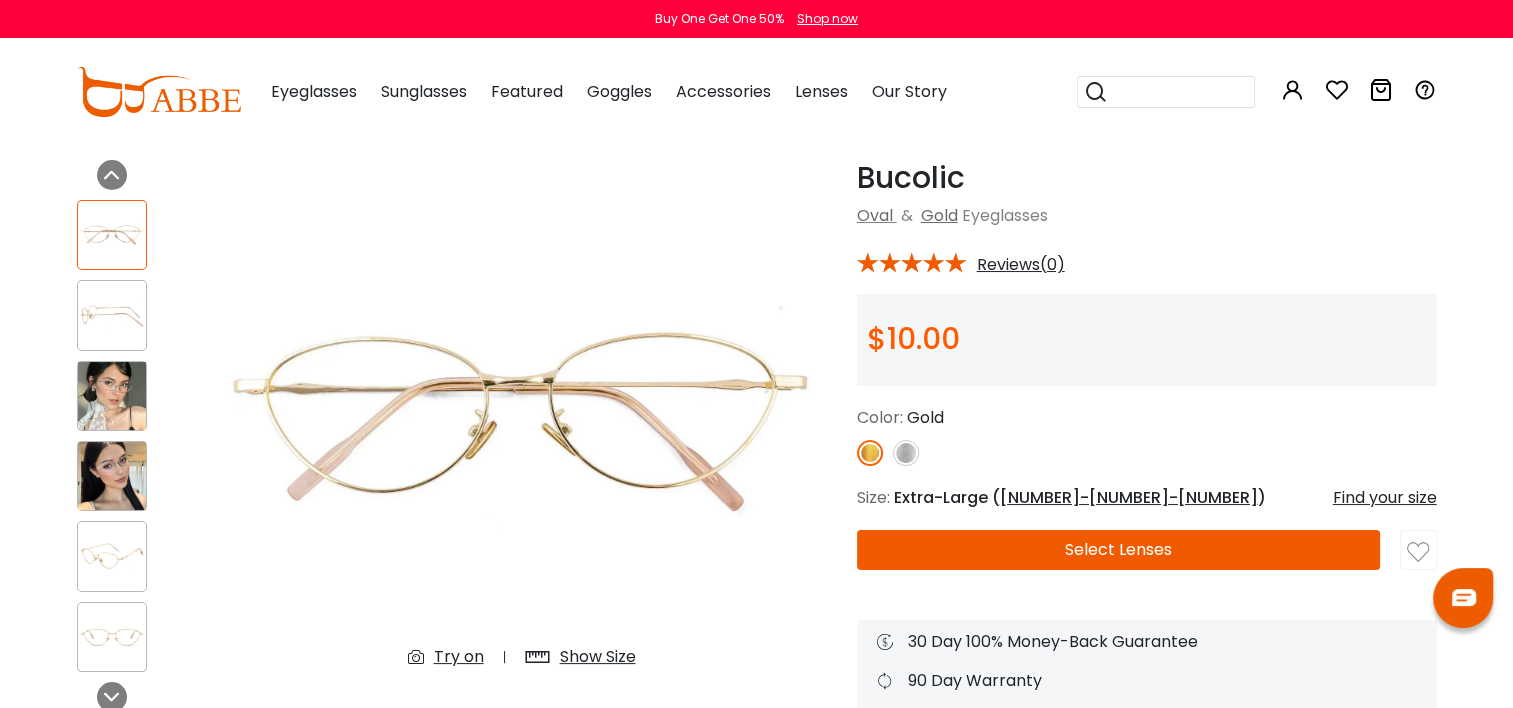 scroll, scrollTop: 0, scrollLeft: 0, axis: both 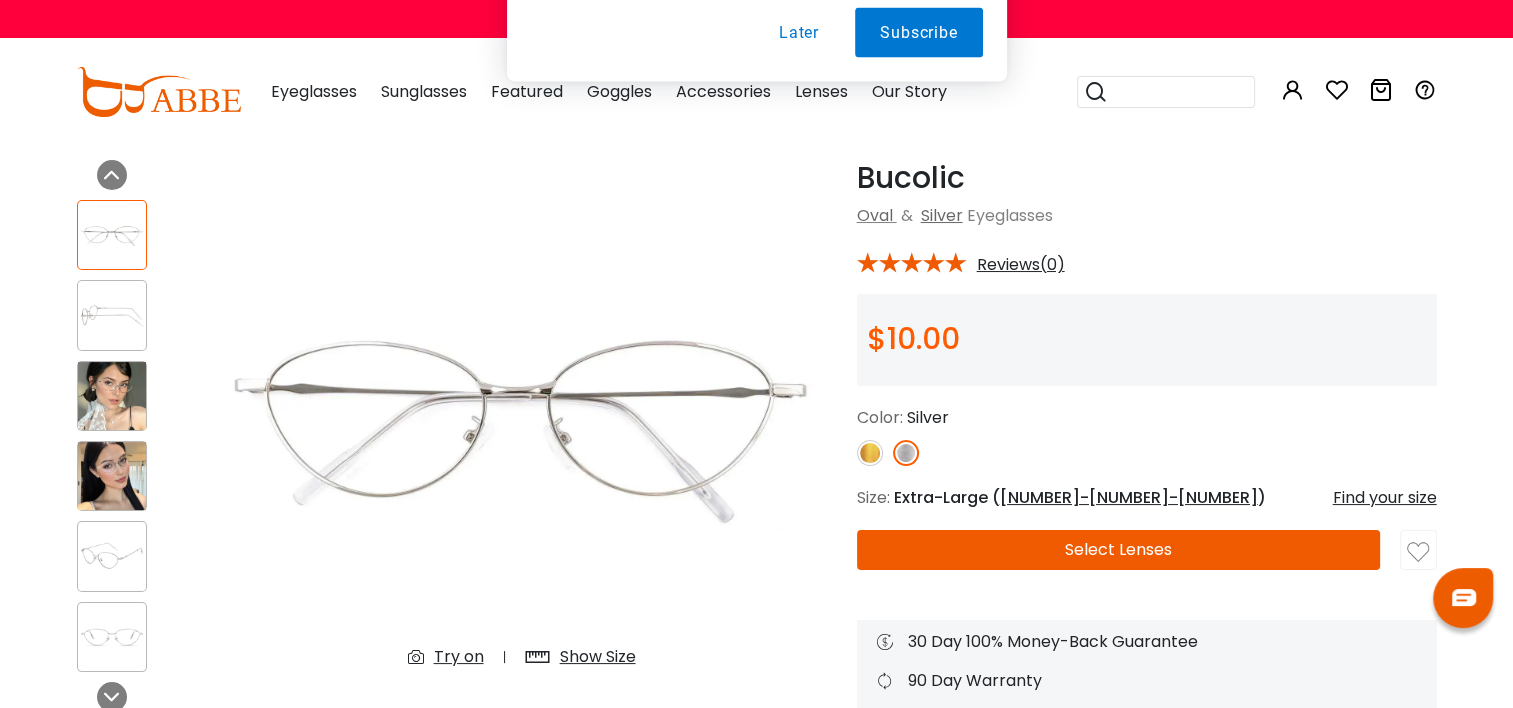 click at bounding box center [112, 235] 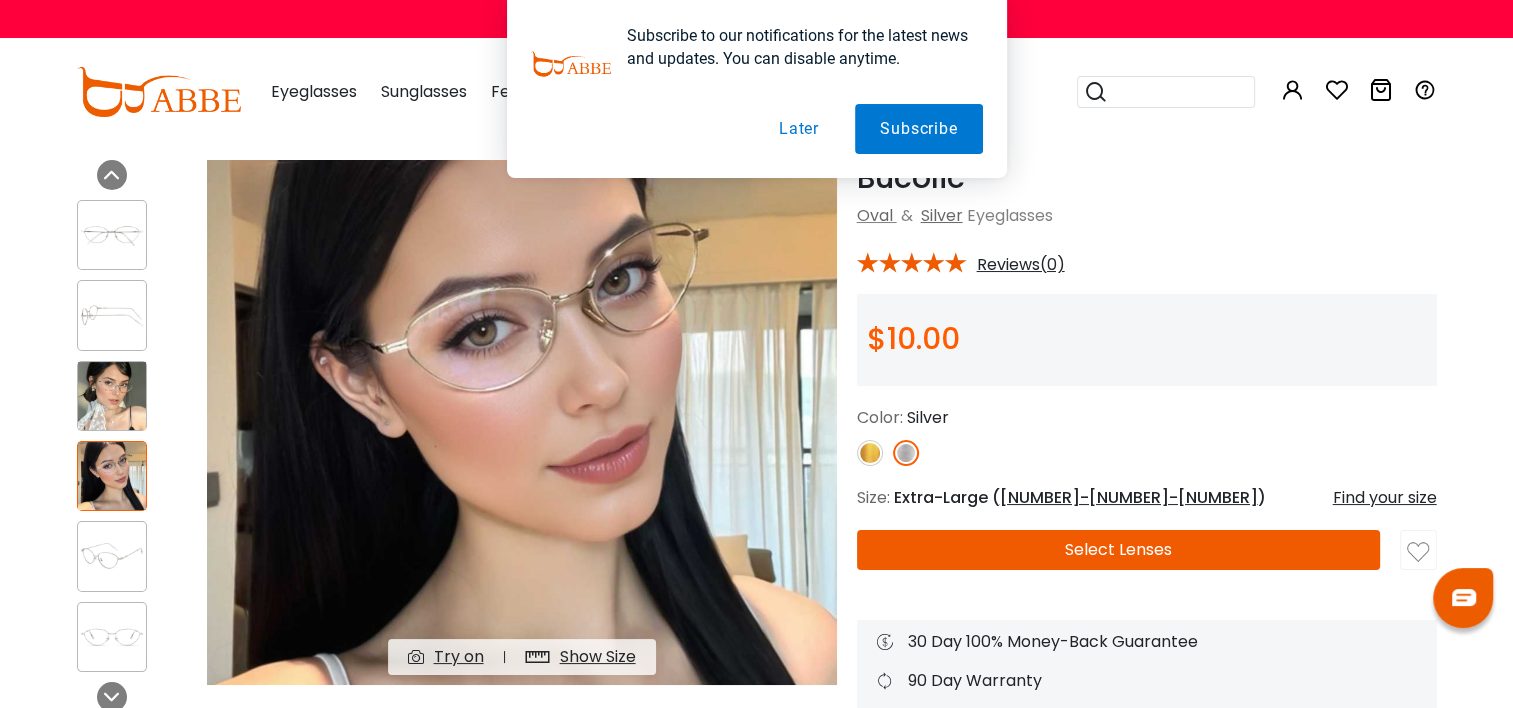 click at bounding box center [112, 235] 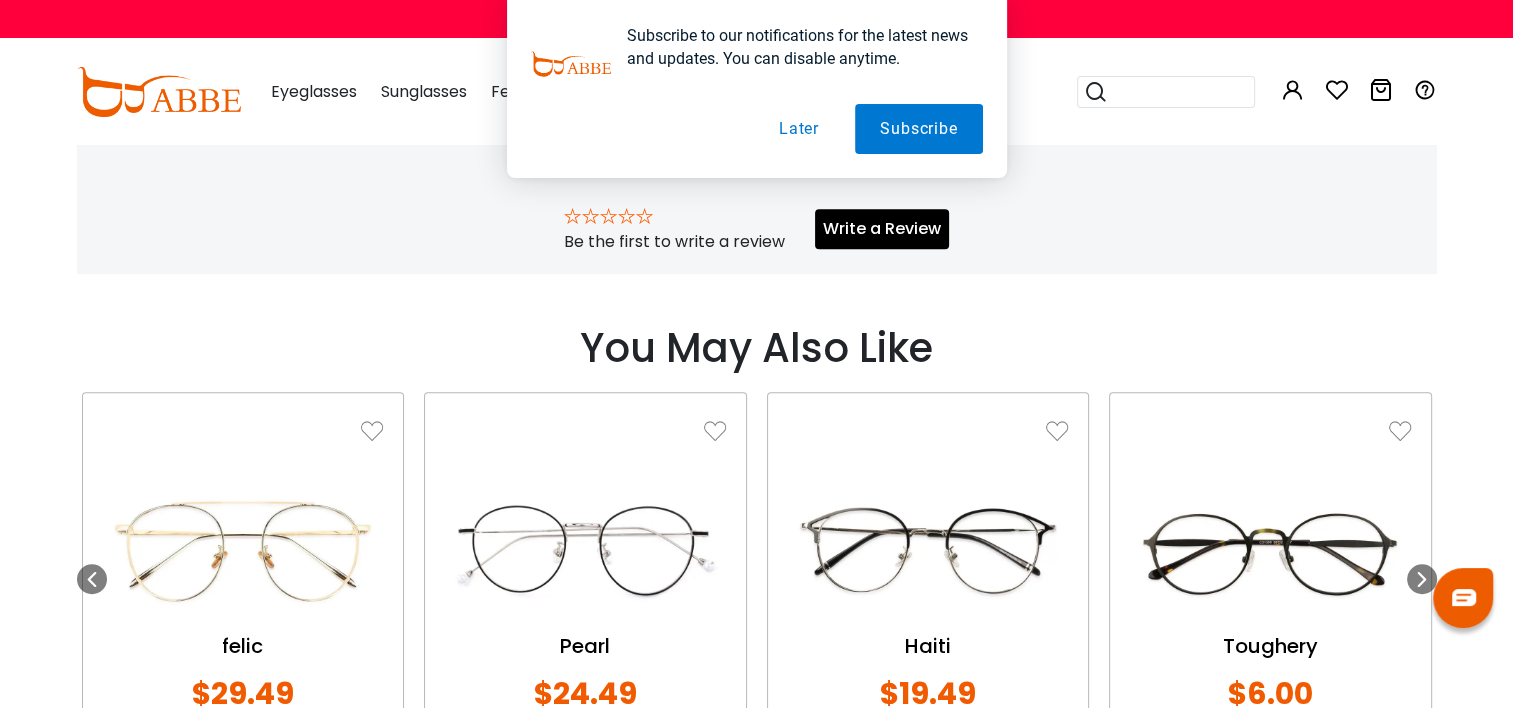 scroll, scrollTop: 1352, scrollLeft: 0, axis: vertical 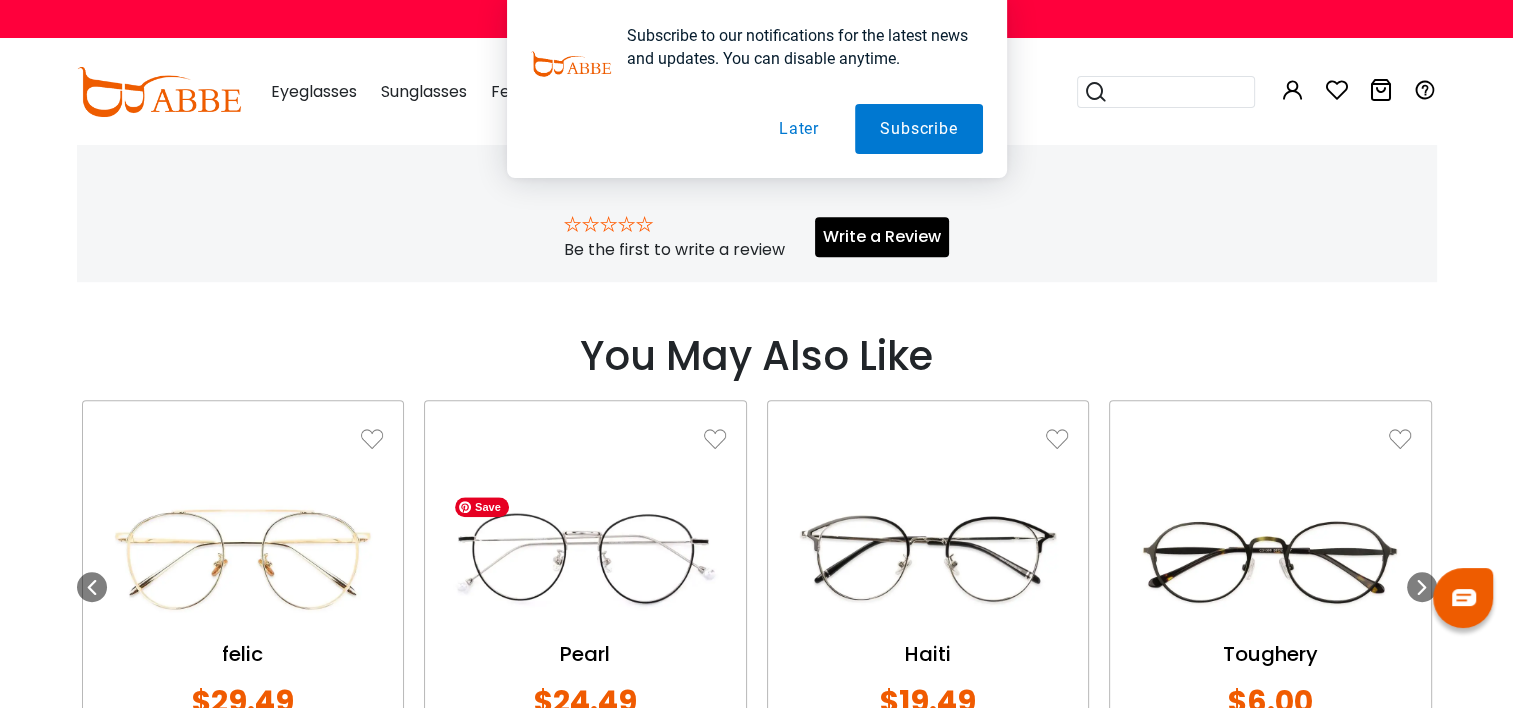 click at bounding box center [585, 558] 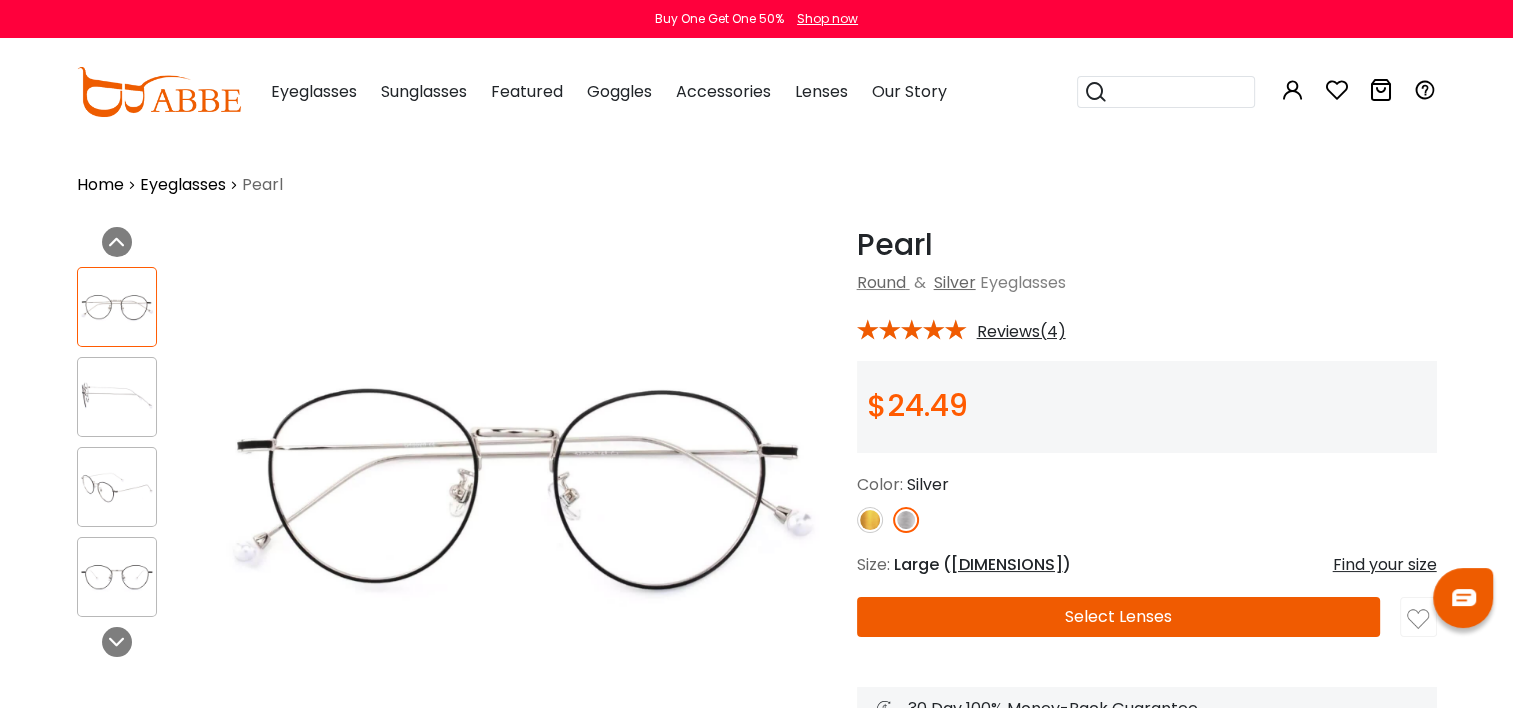 scroll, scrollTop: 0, scrollLeft: 0, axis: both 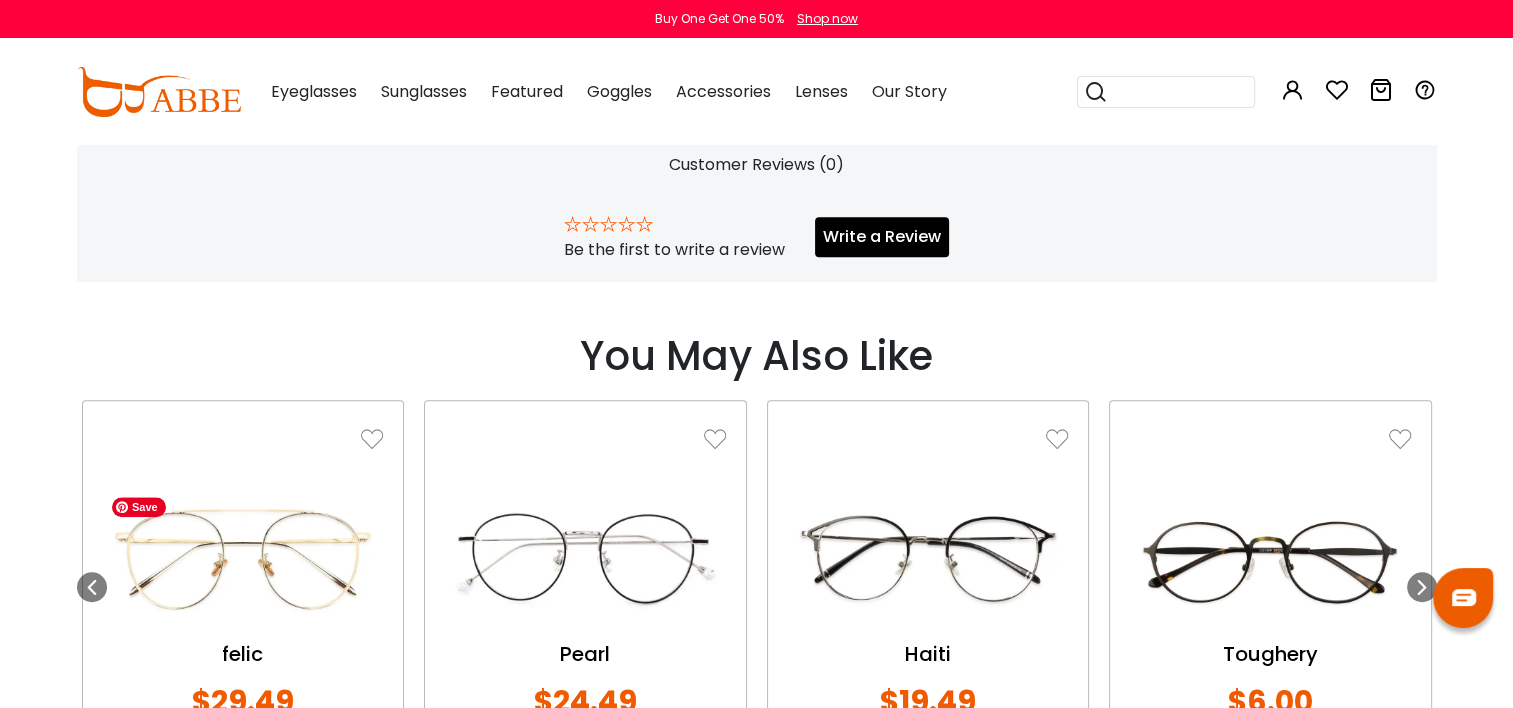 click at bounding box center [243, 558] 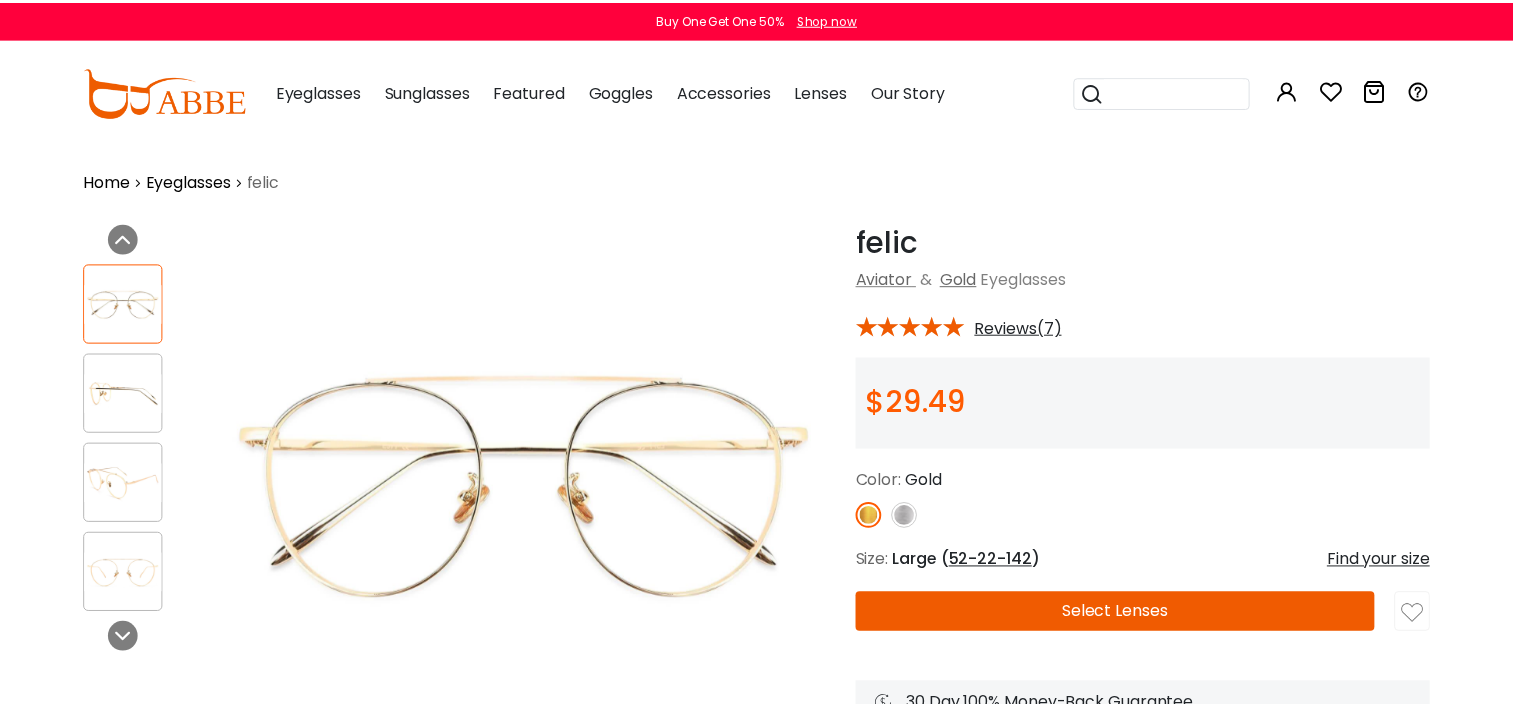 scroll, scrollTop: 0, scrollLeft: 0, axis: both 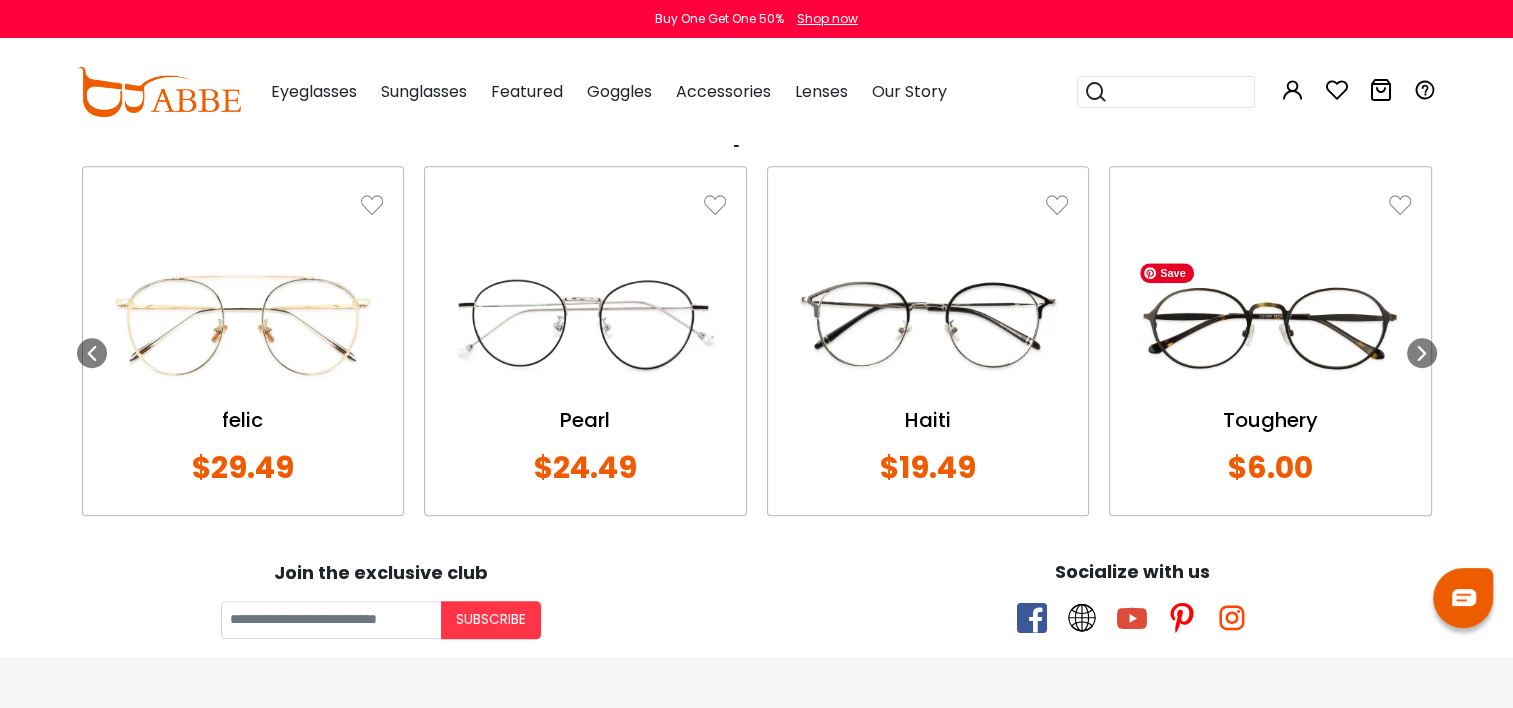 click at bounding box center (1270, 324) 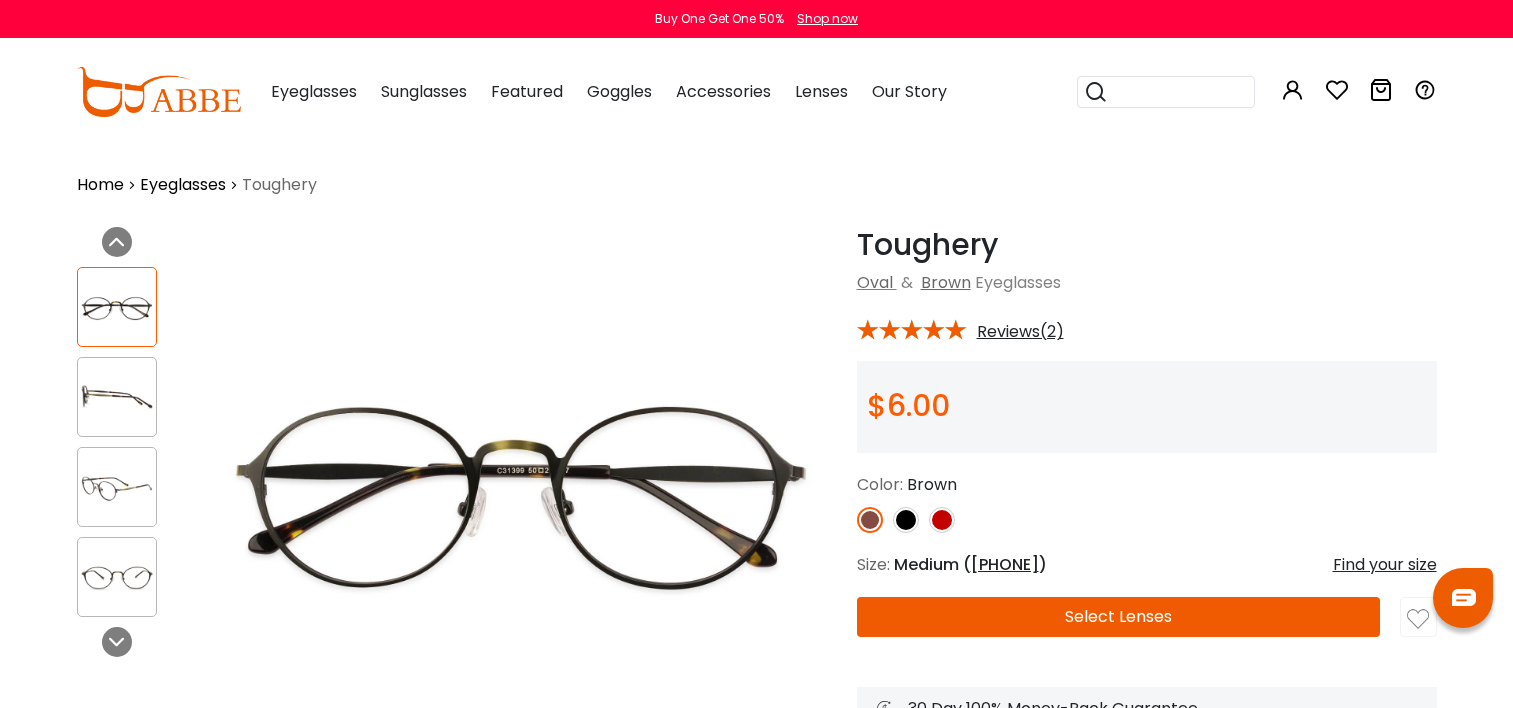 scroll, scrollTop: 0, scrollLeft: 0, axis: both 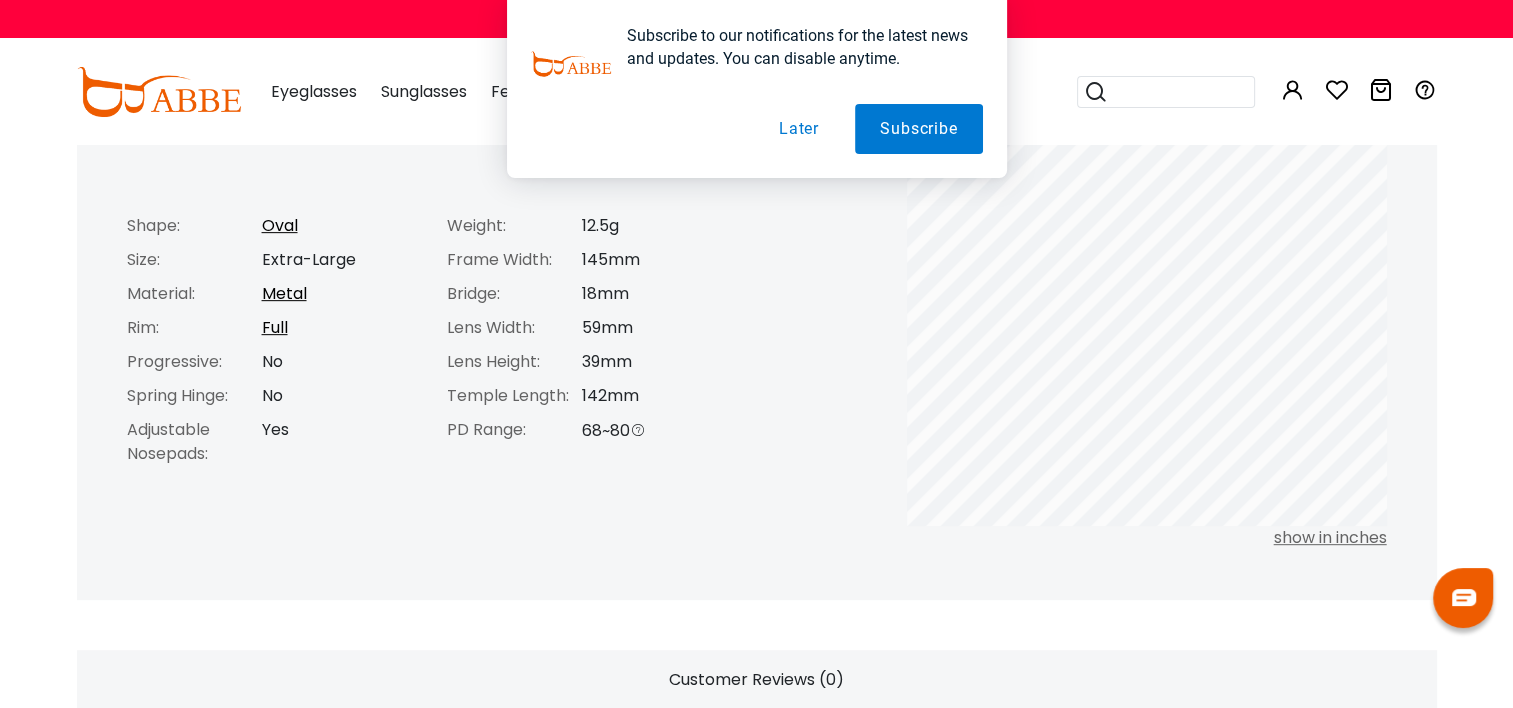 click on "Subscribe to our notifications for the latest news and updates. You can disable anytime. Subscribe Later" at bounding box center (756, 89) 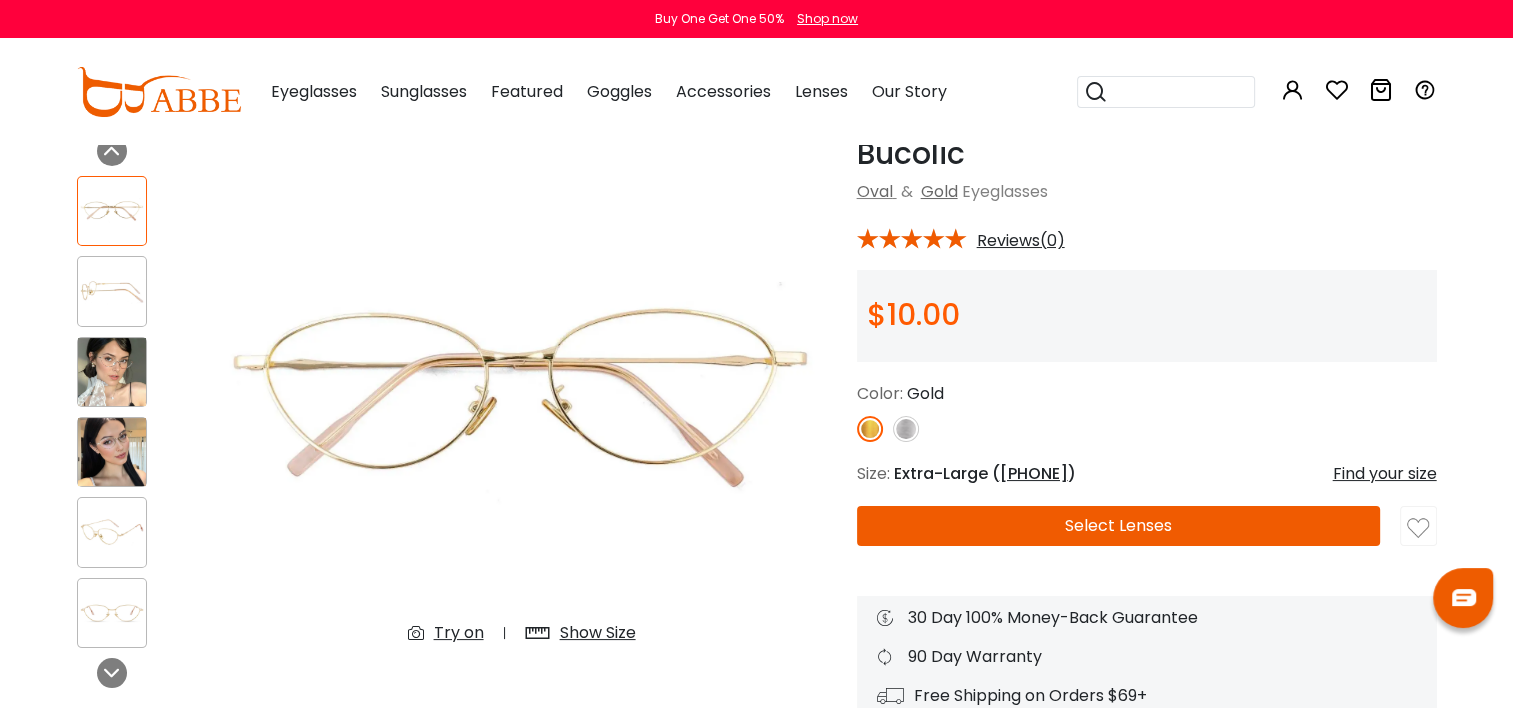 scroll, scrollTop: 0, scrollLeft: 0, axis: both 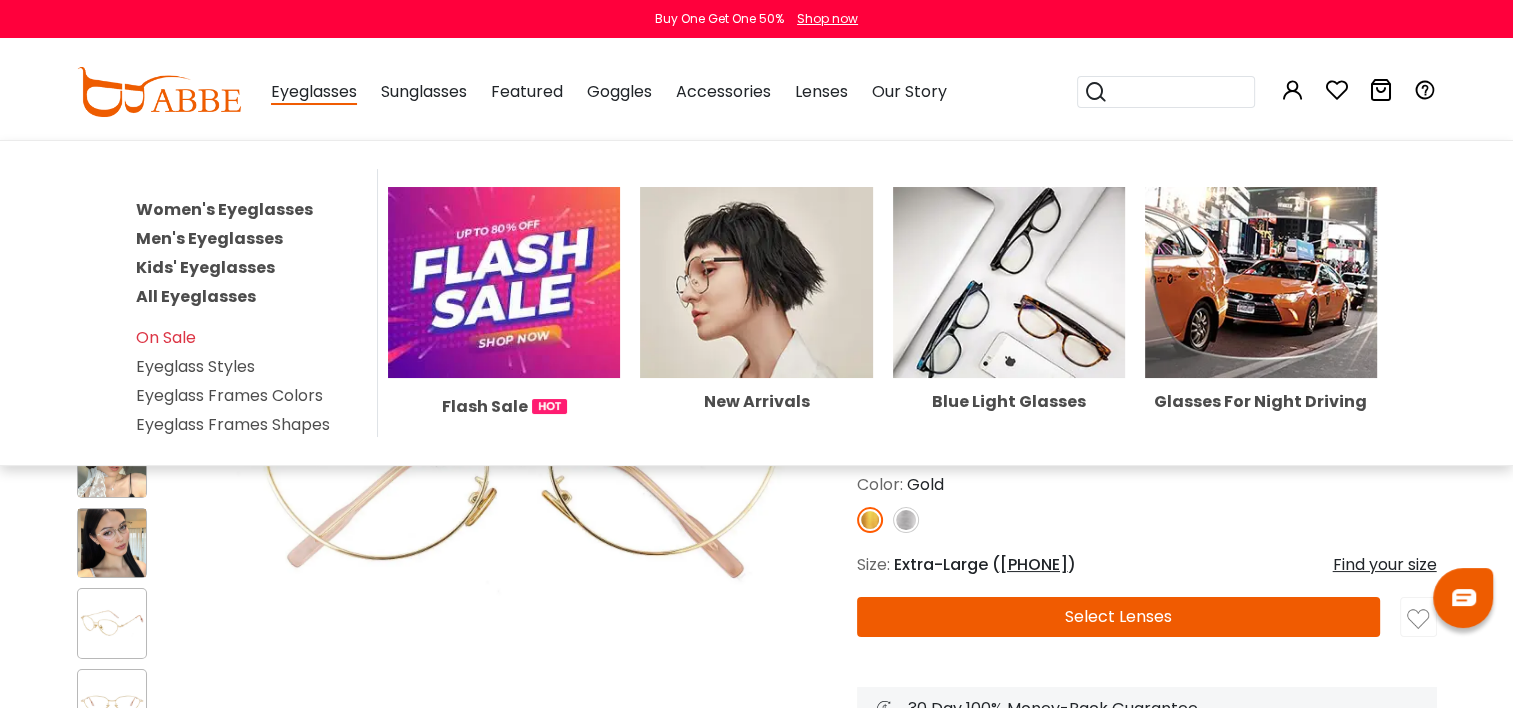 click on "Eyeglasses" at bounding box center [314, 92] 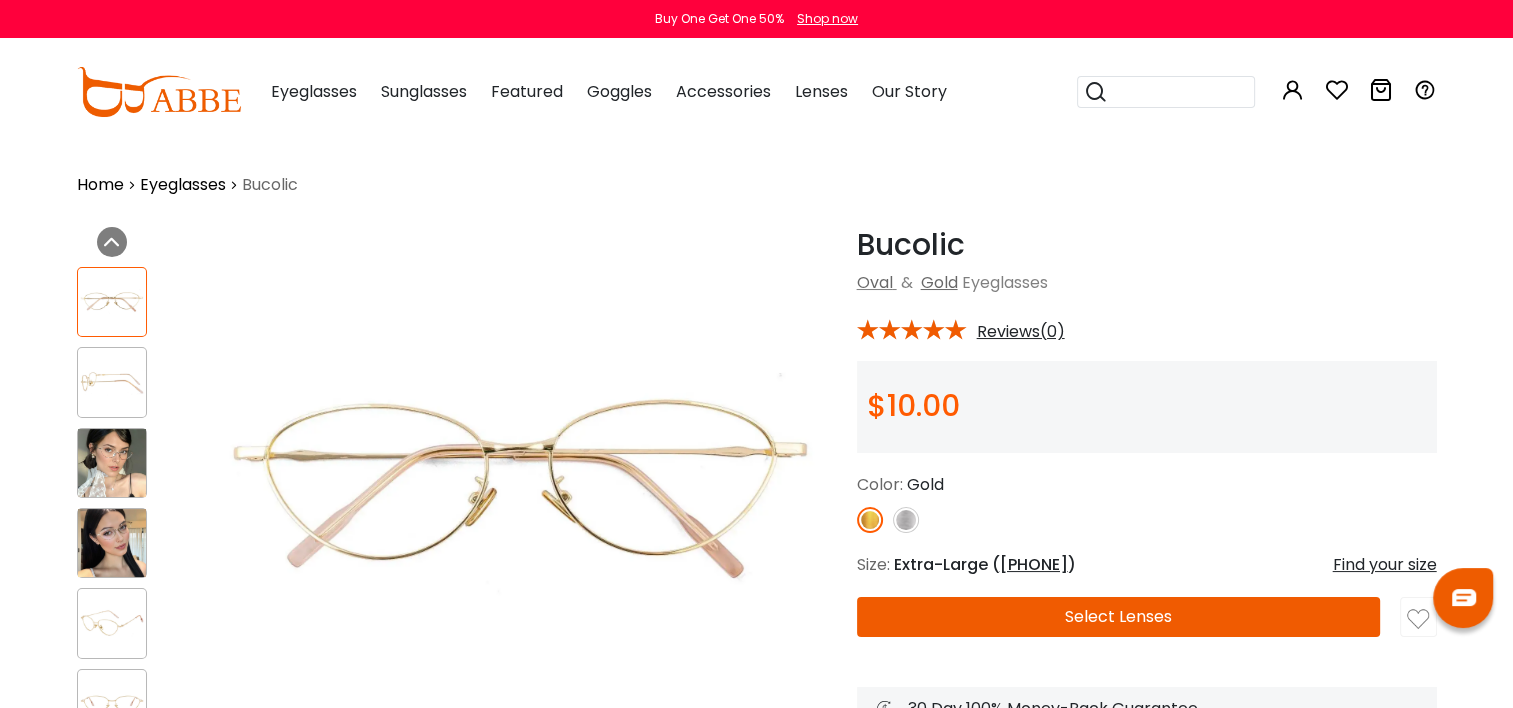 click on "Eyeglasses" at bounding box center [314, 91] 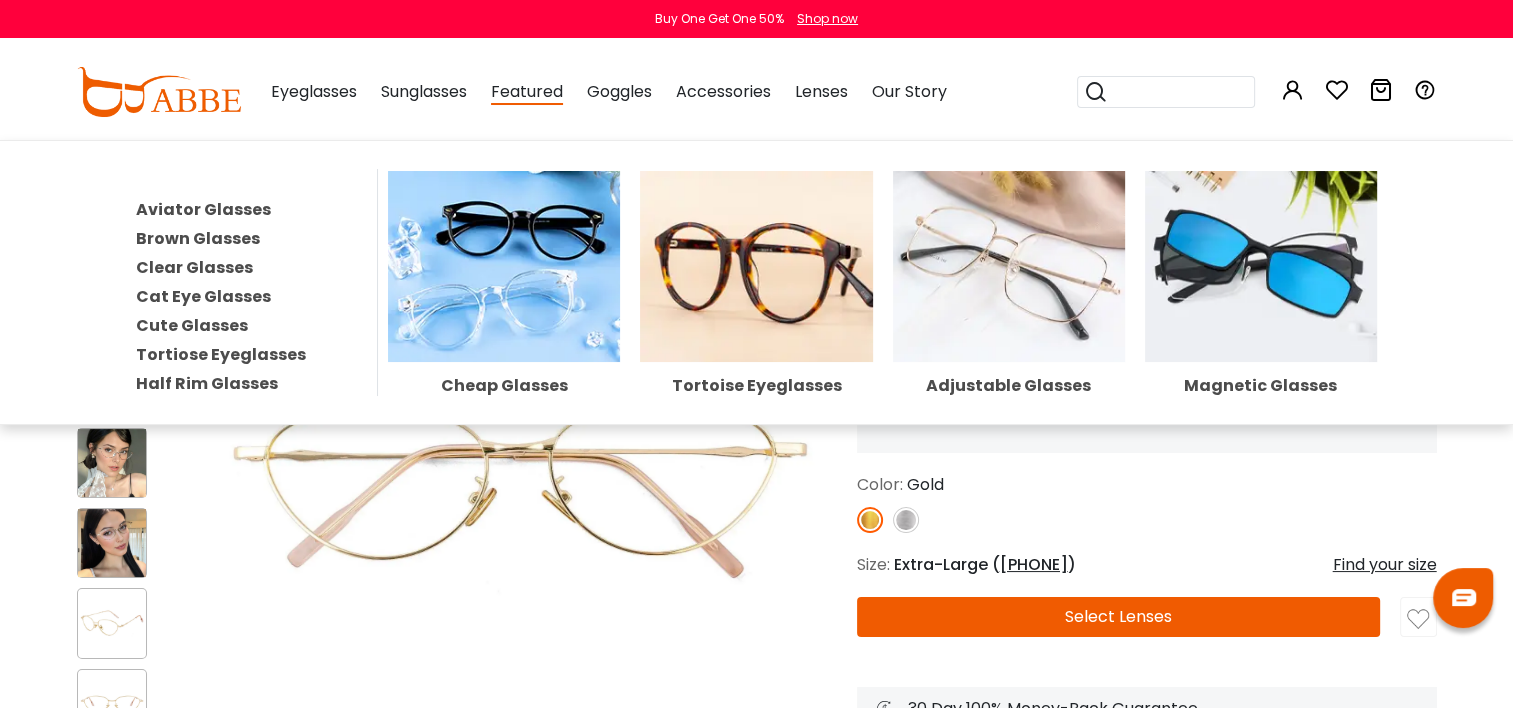 click on "Featured" at bounding box center [527, 92] 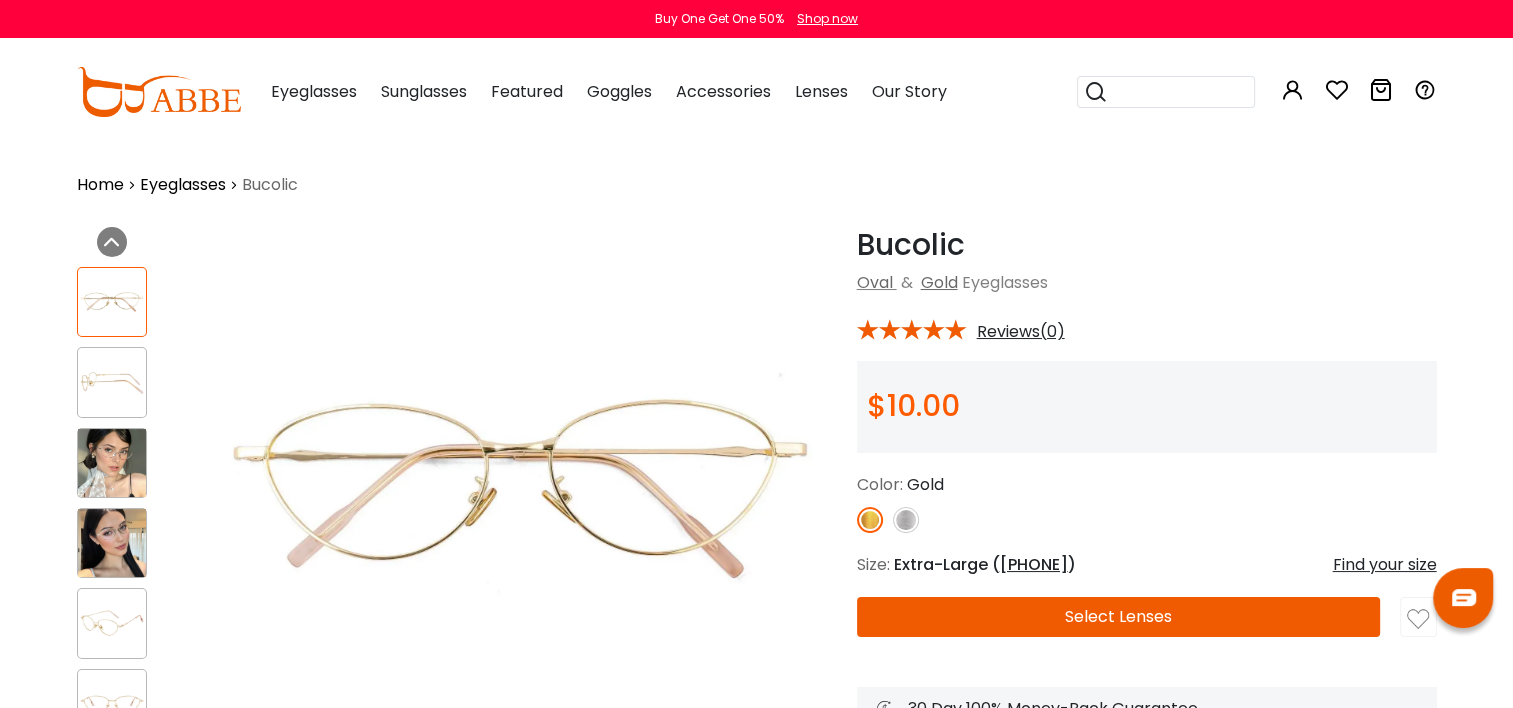 click on "Featured" at bounding box center [314, 91] 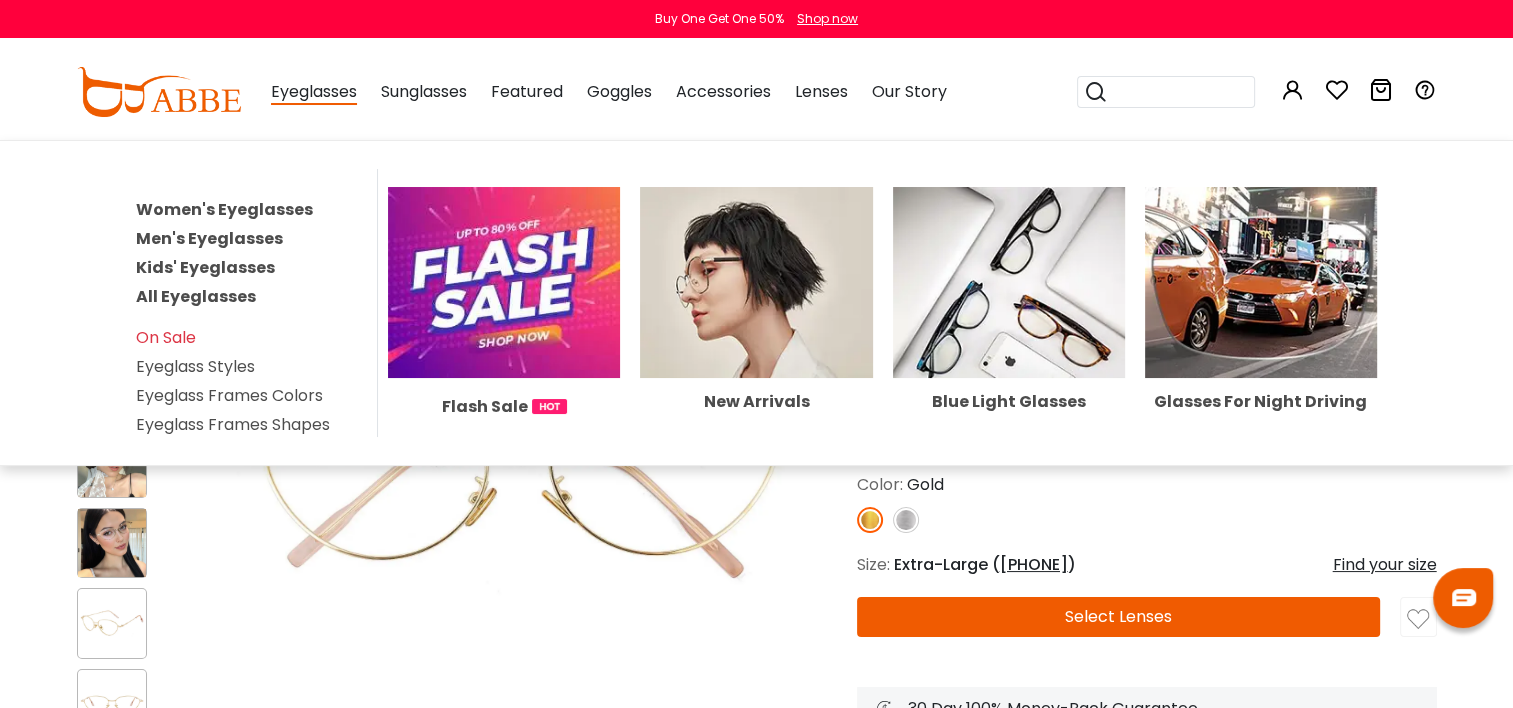 scroll, scrollTop: 0, scrollLeft: 0, axis: both 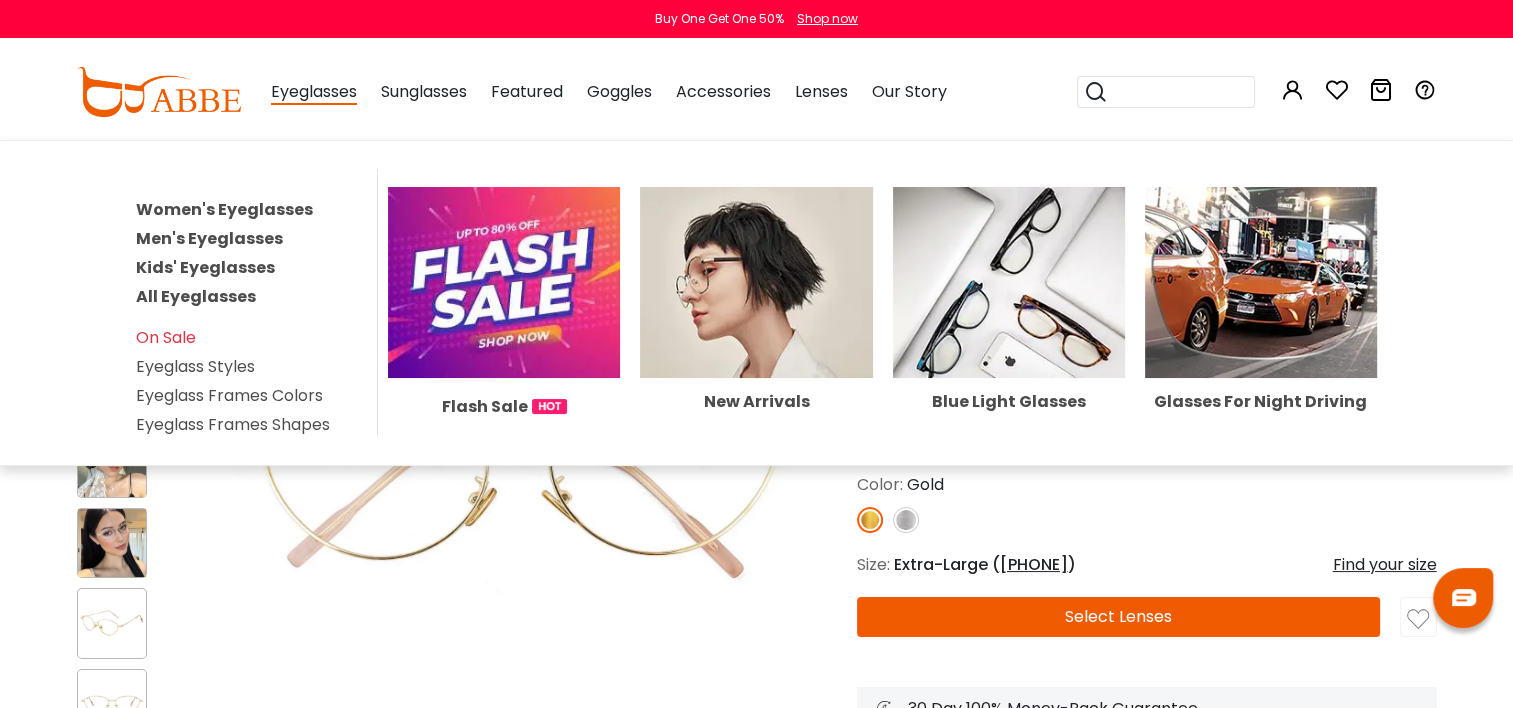 click on "Women's Eyeglasses" at bounding box center (224, 209) 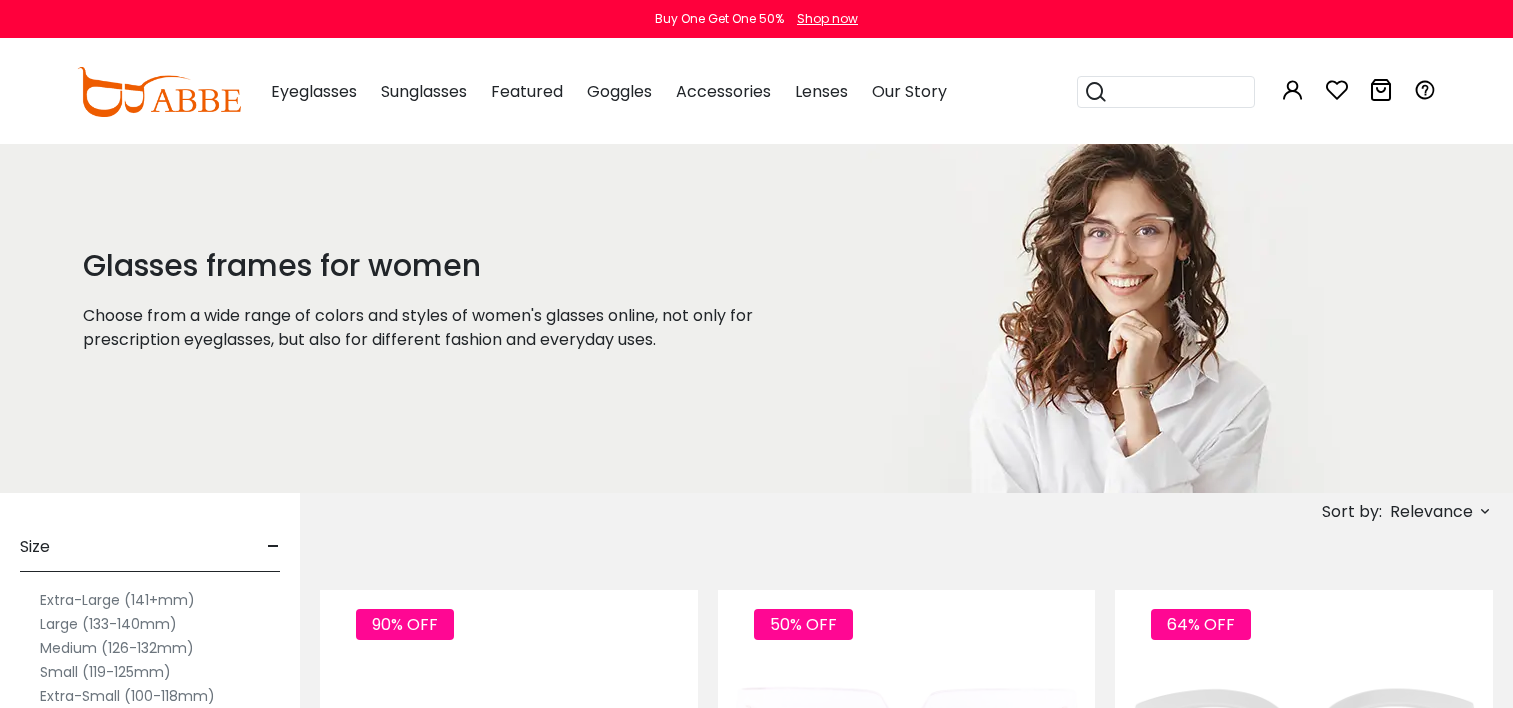 scroll, scrollTop: 0, scrollLeft: 0, axis: both 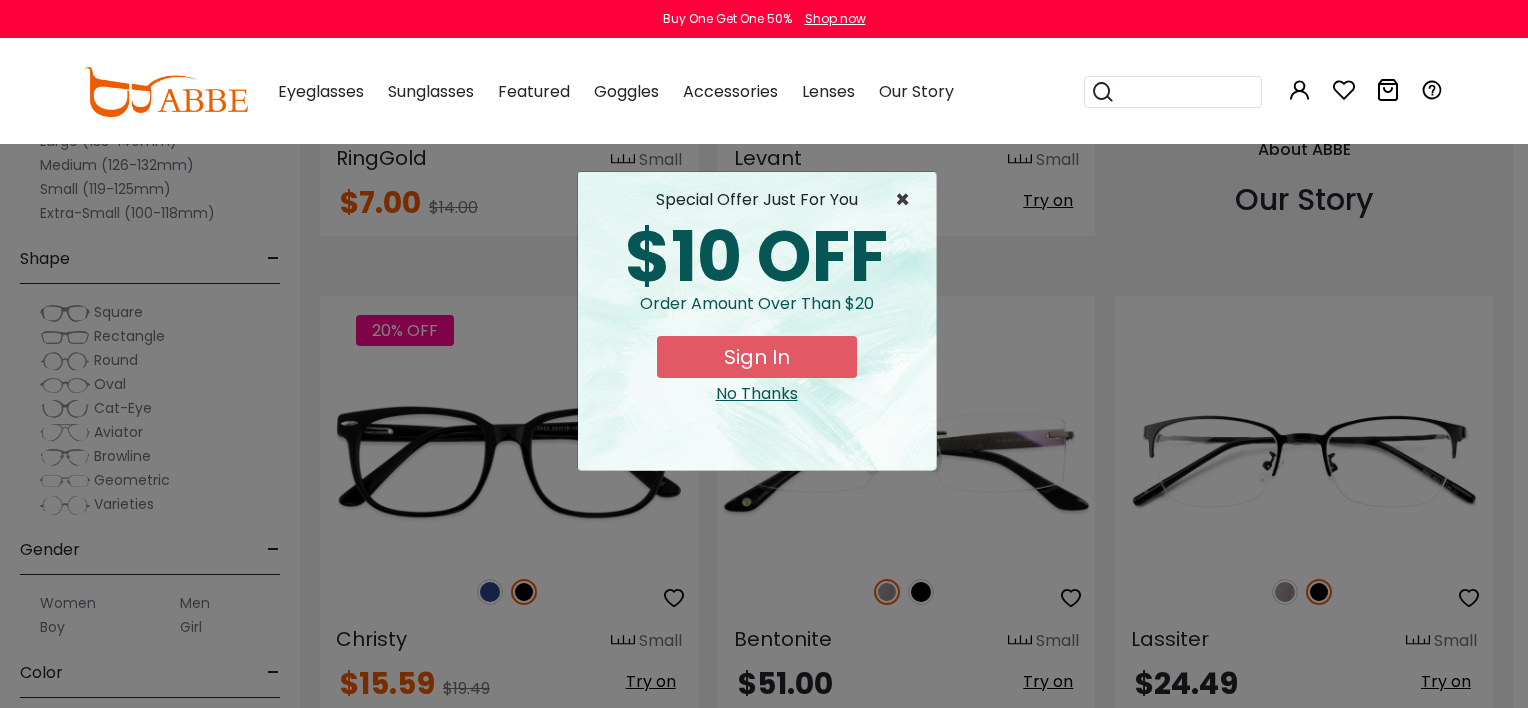 click on "×" at bounding box center (907, 200) 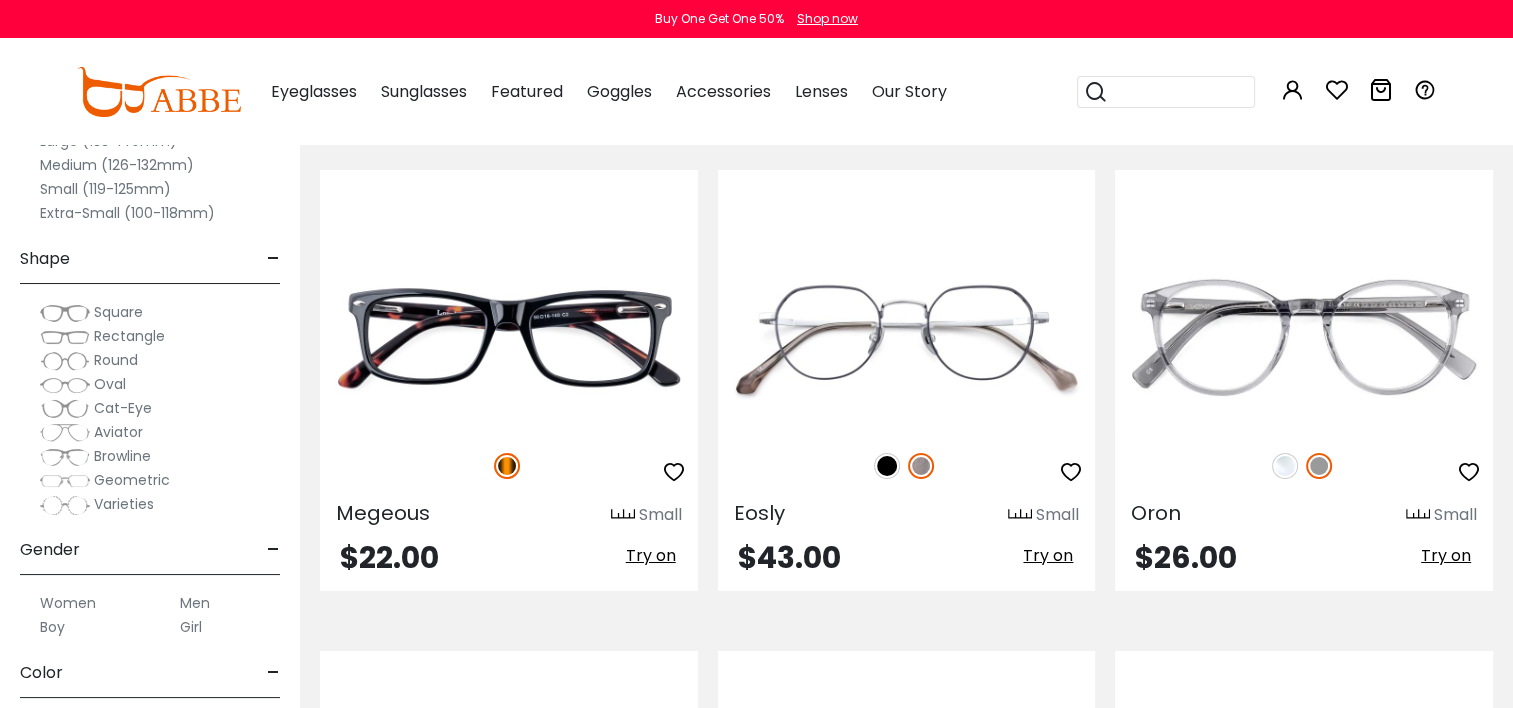 scroll, scrollTop: 7164, scrollLeft: 0, axis: vertical 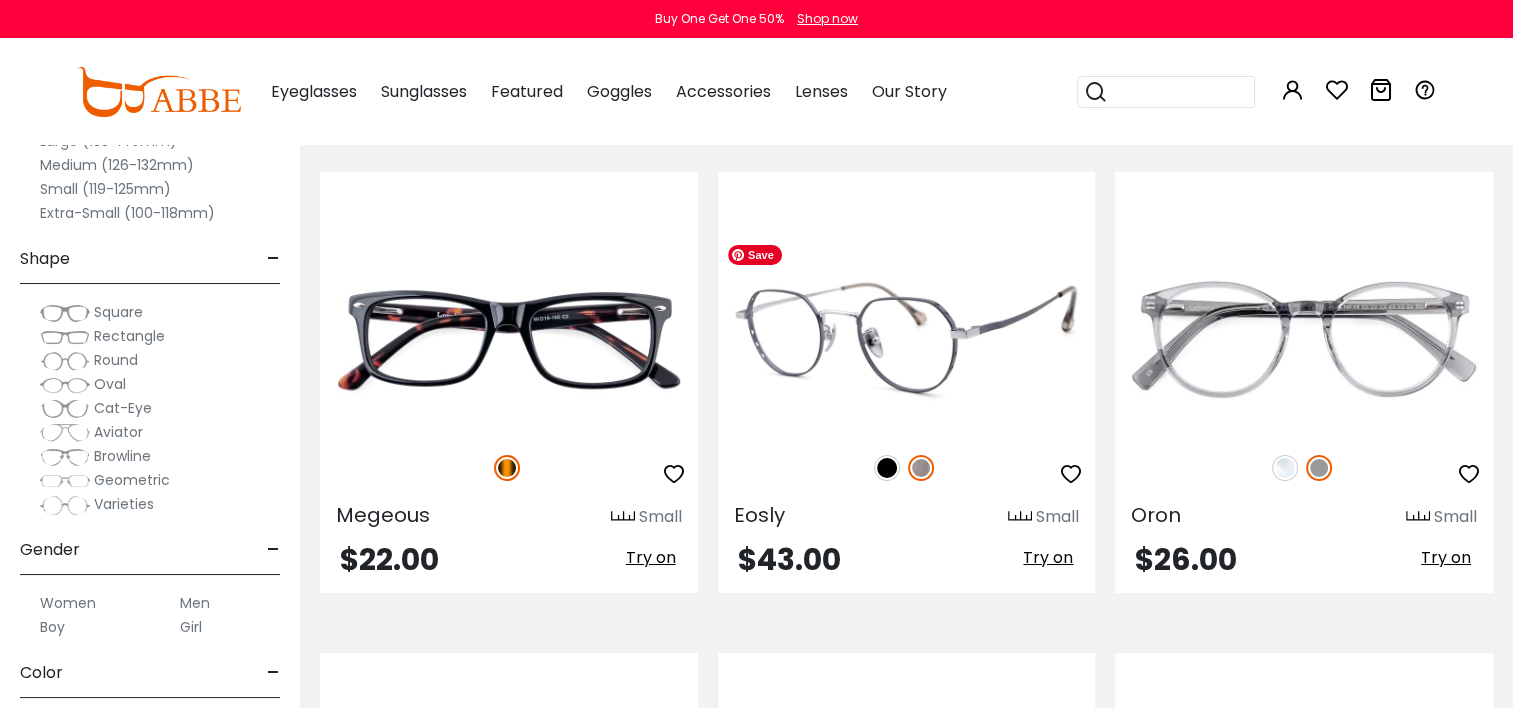 click at bounding box center [907, 338] 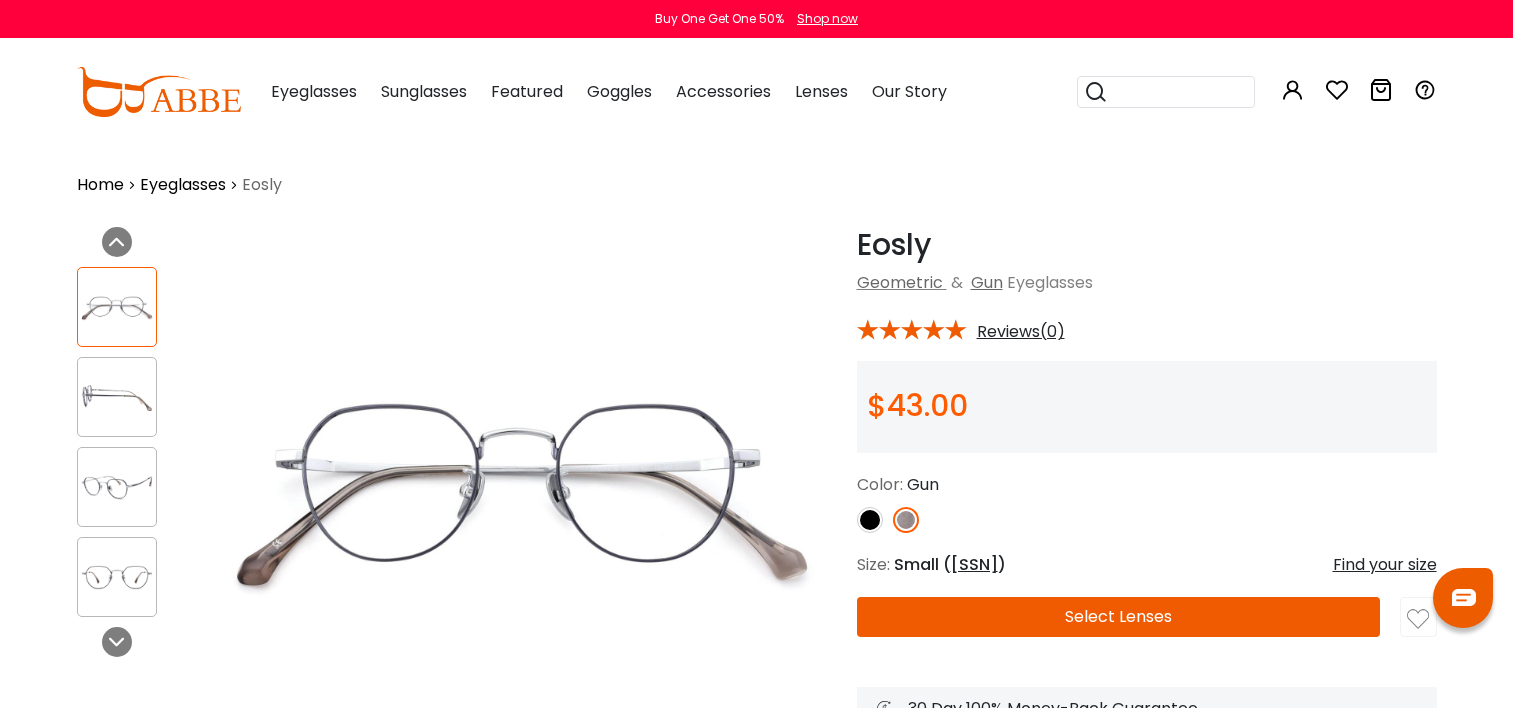 scroll, scrollTop: 0, scrollLeft: 0, axis: both 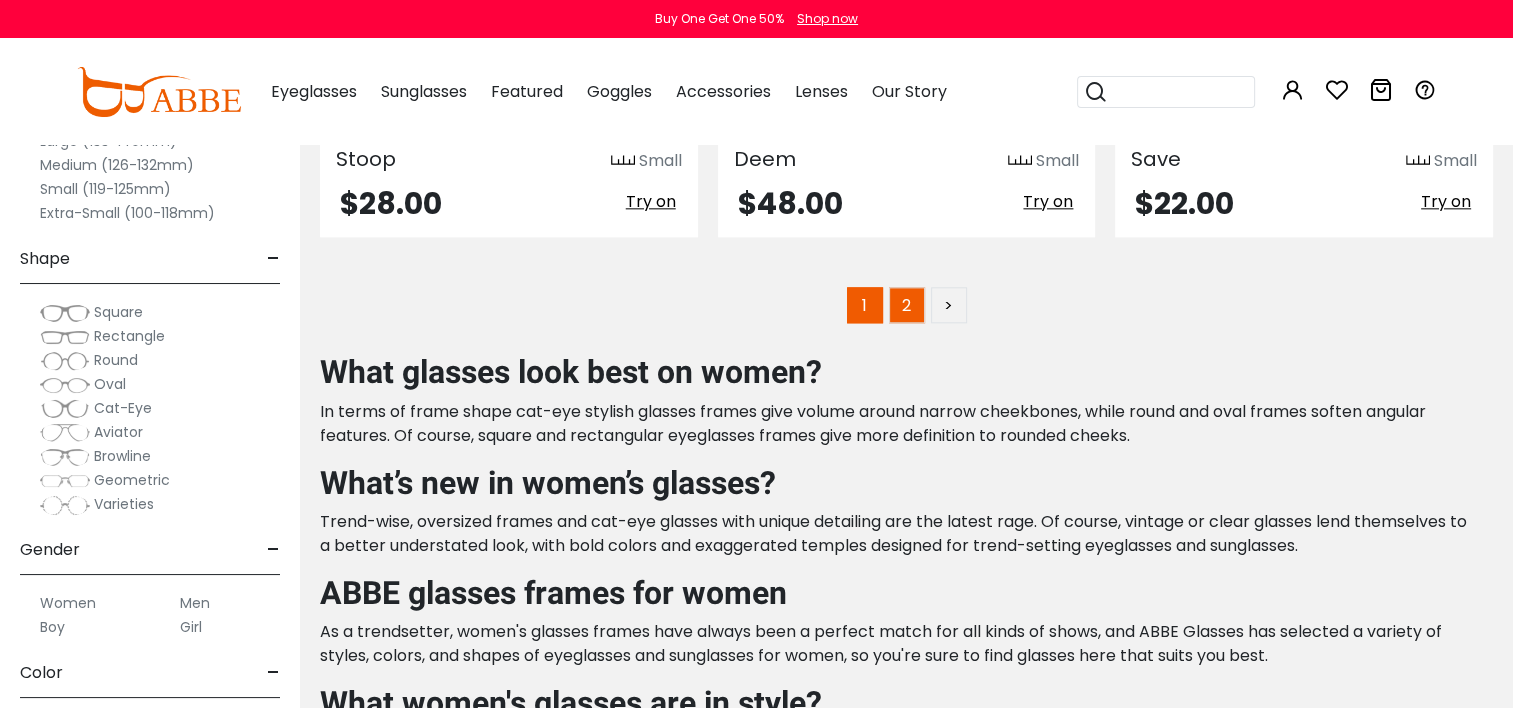 click on "2" at bounding box center (907, 305) 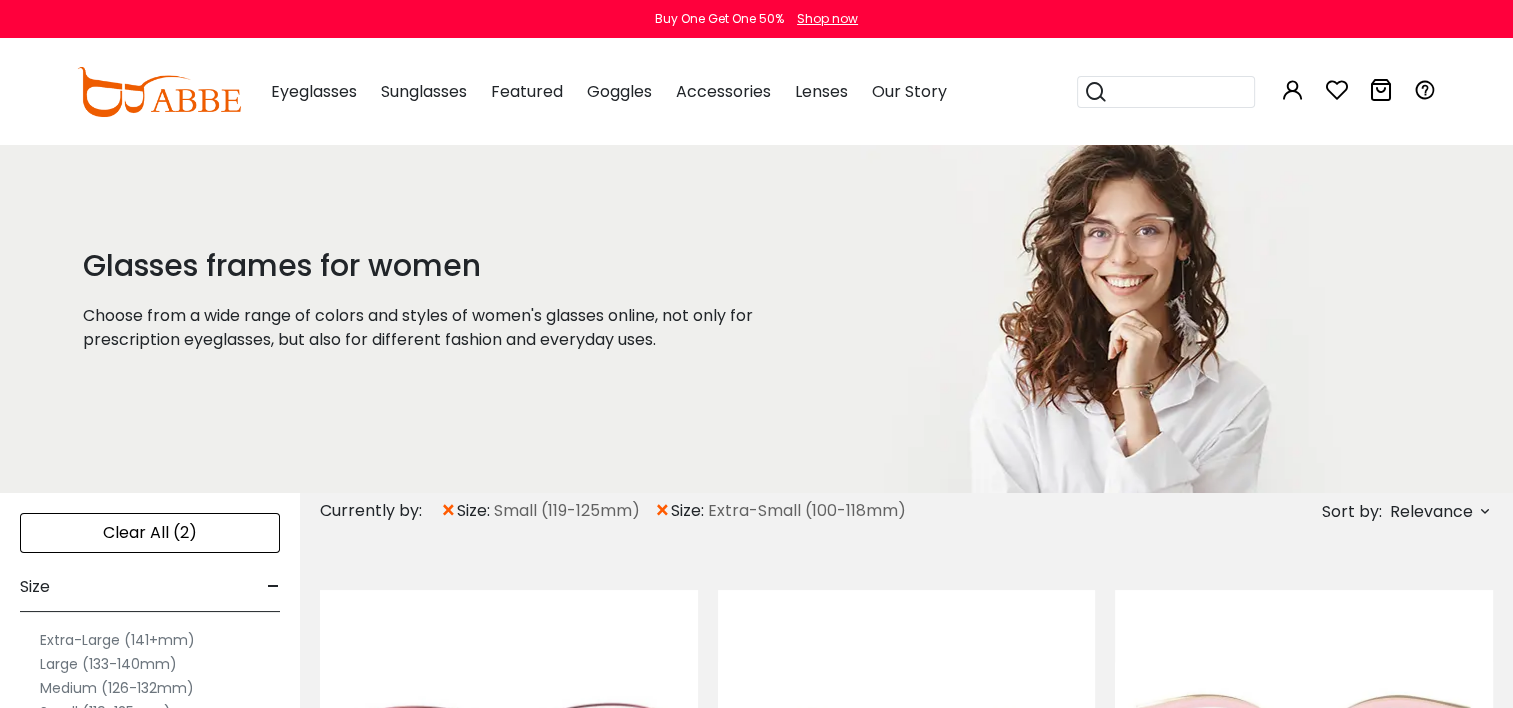 scroll, scrollTop: 0, scrollLeft: 0, axis: both 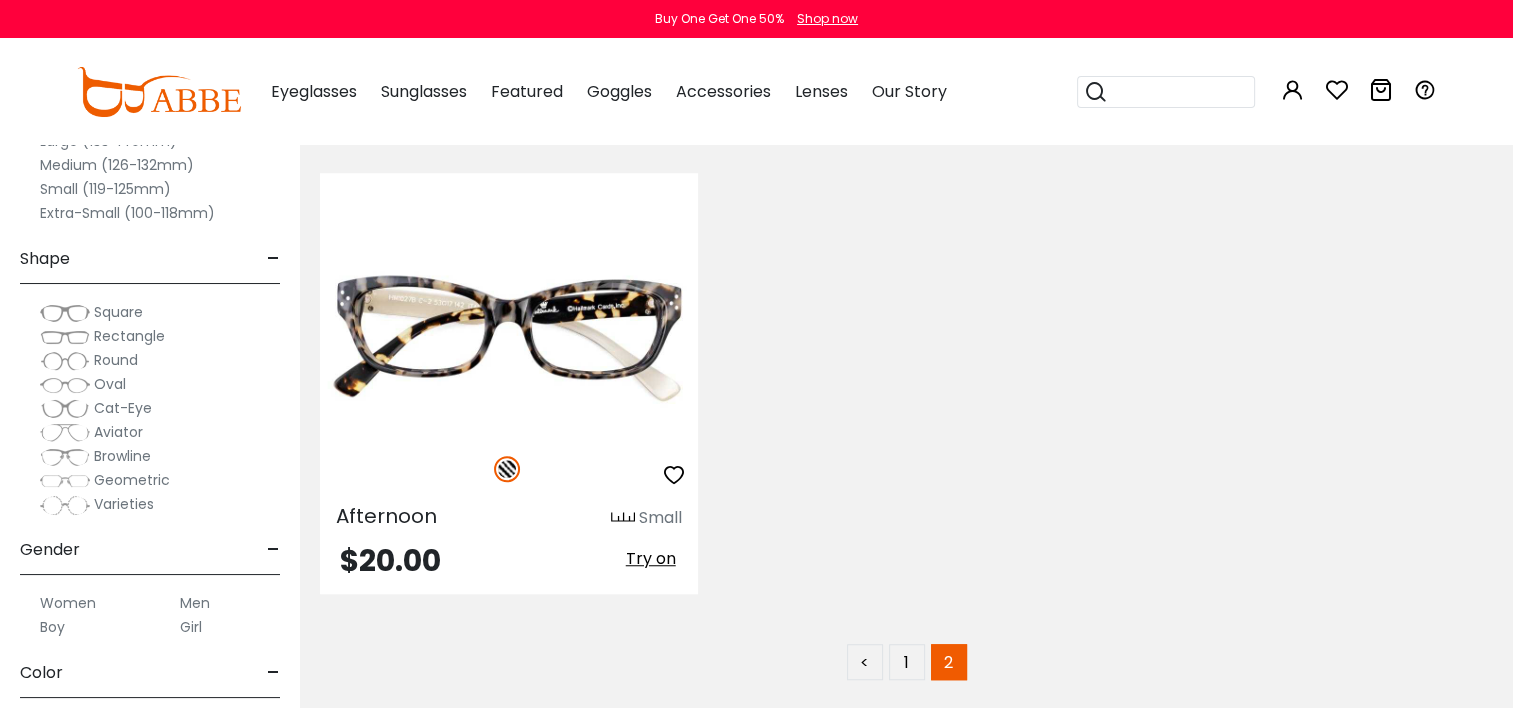 click on "Extra-Small (100-118mm)" at bounding box center (150, 117) 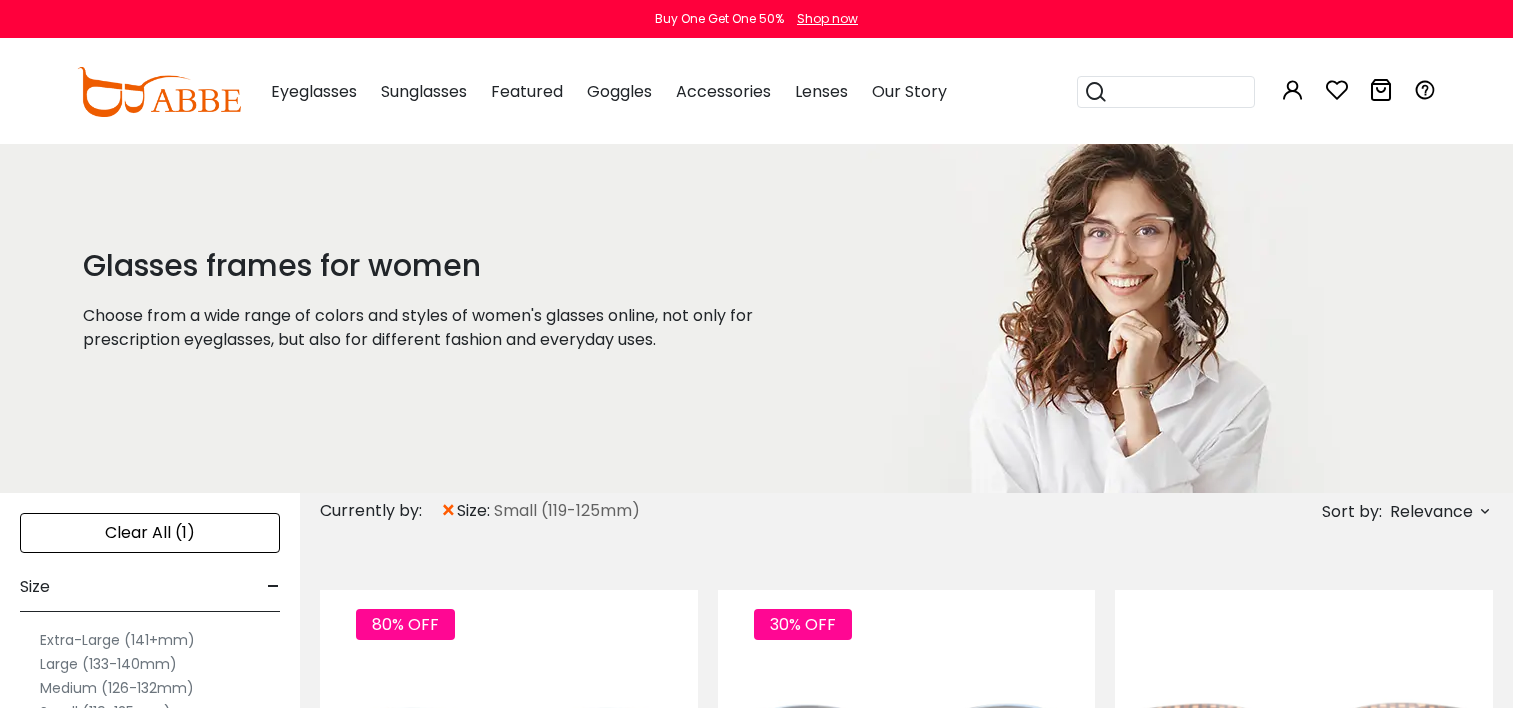 scroll, scrollTop: 0, scrollLeft: 0, axis: both 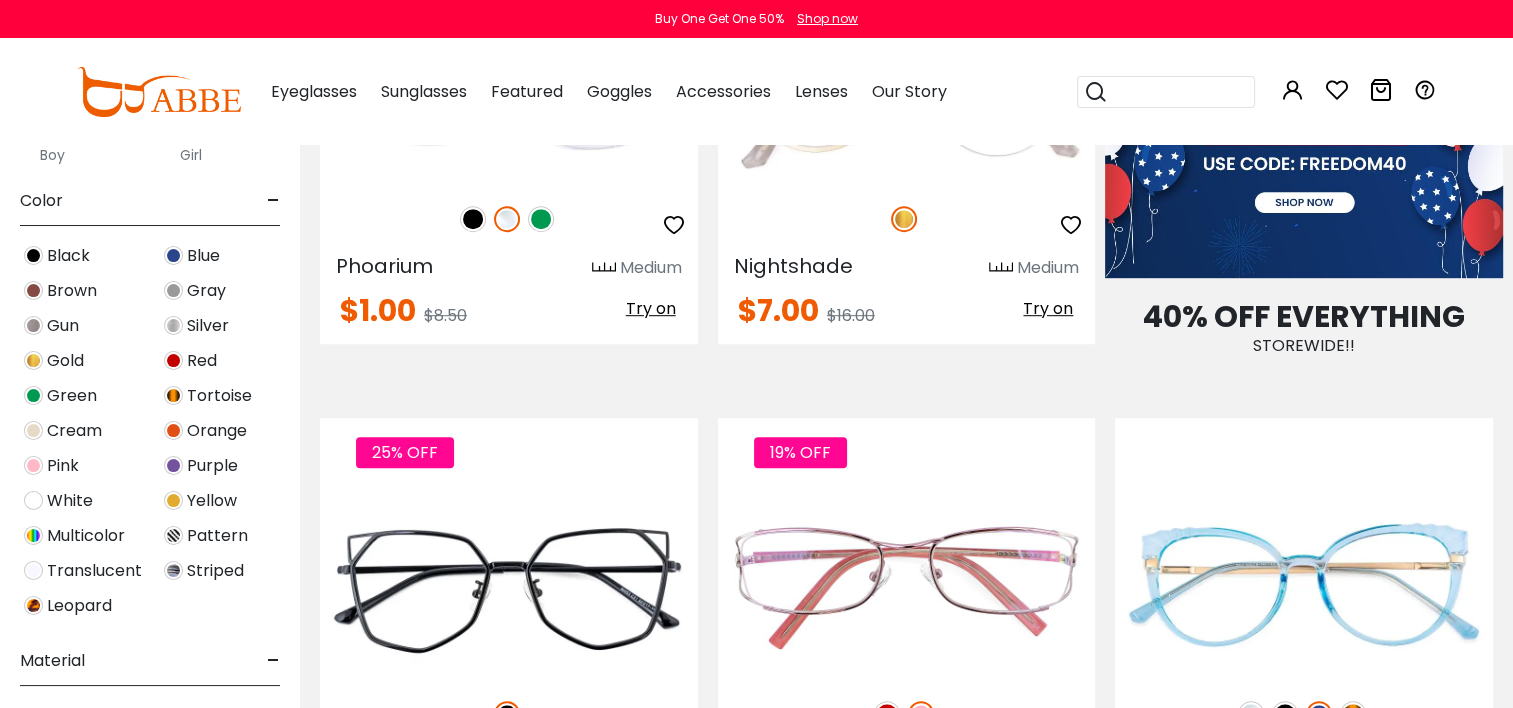 click at bounding box center (173, 325) 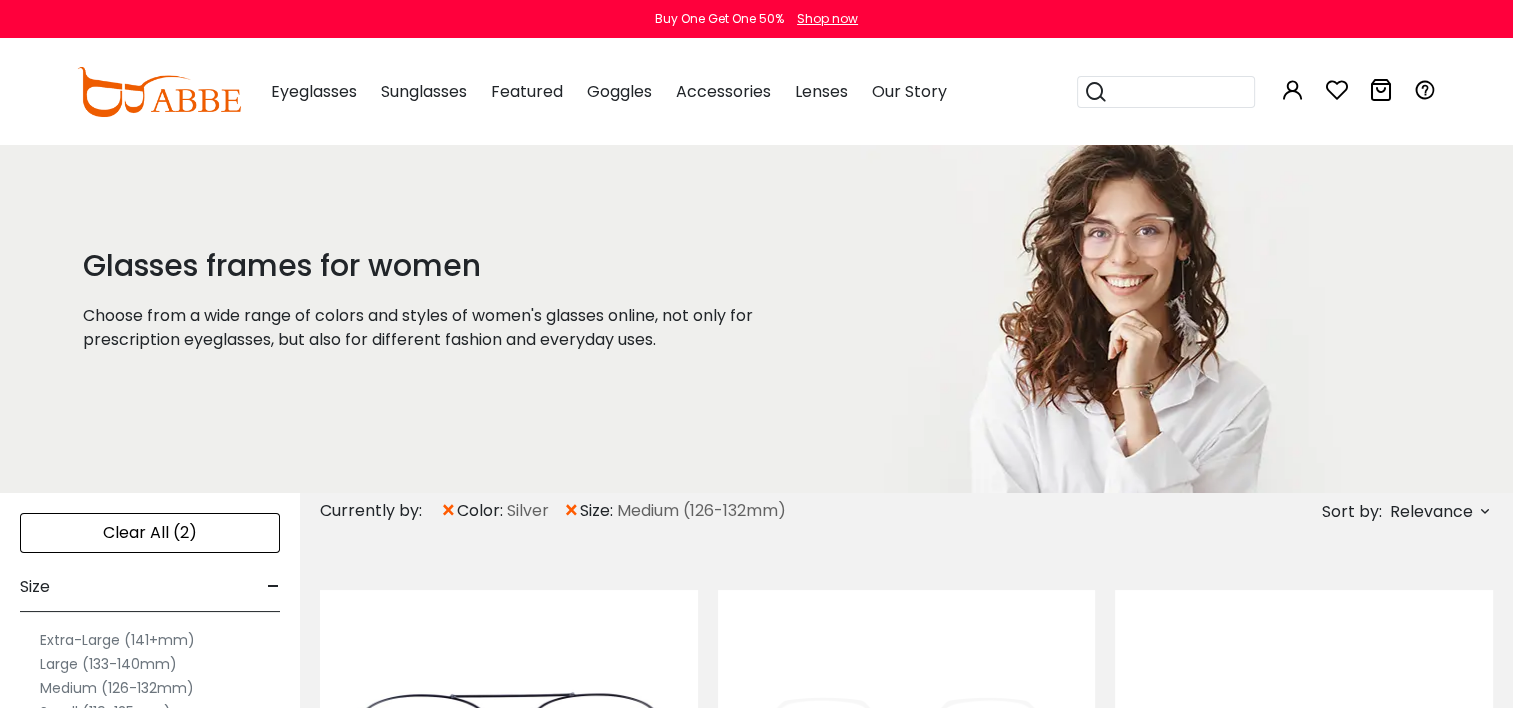 scroll, scrollTop: 0, scrollLeft: 0, axis: both 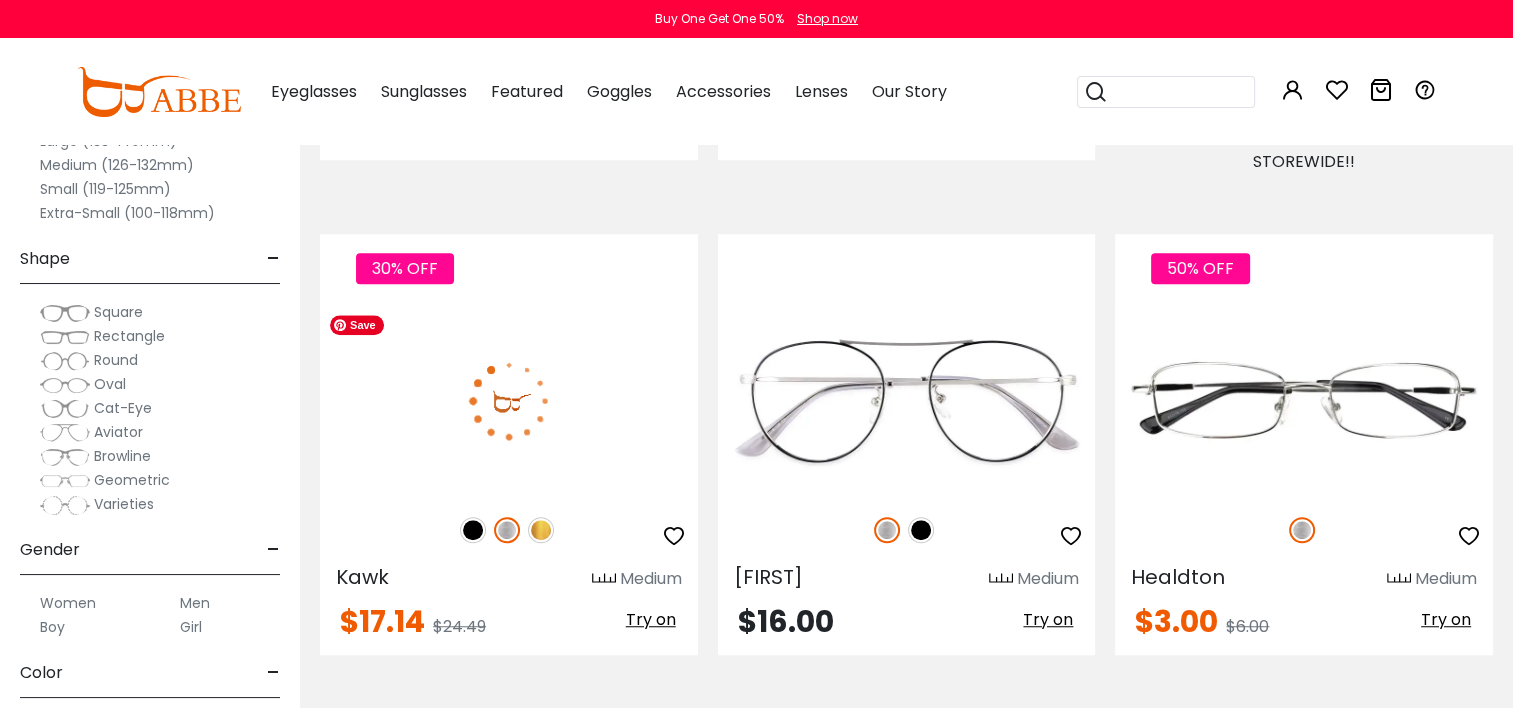 click at bounding box center (509, 400) 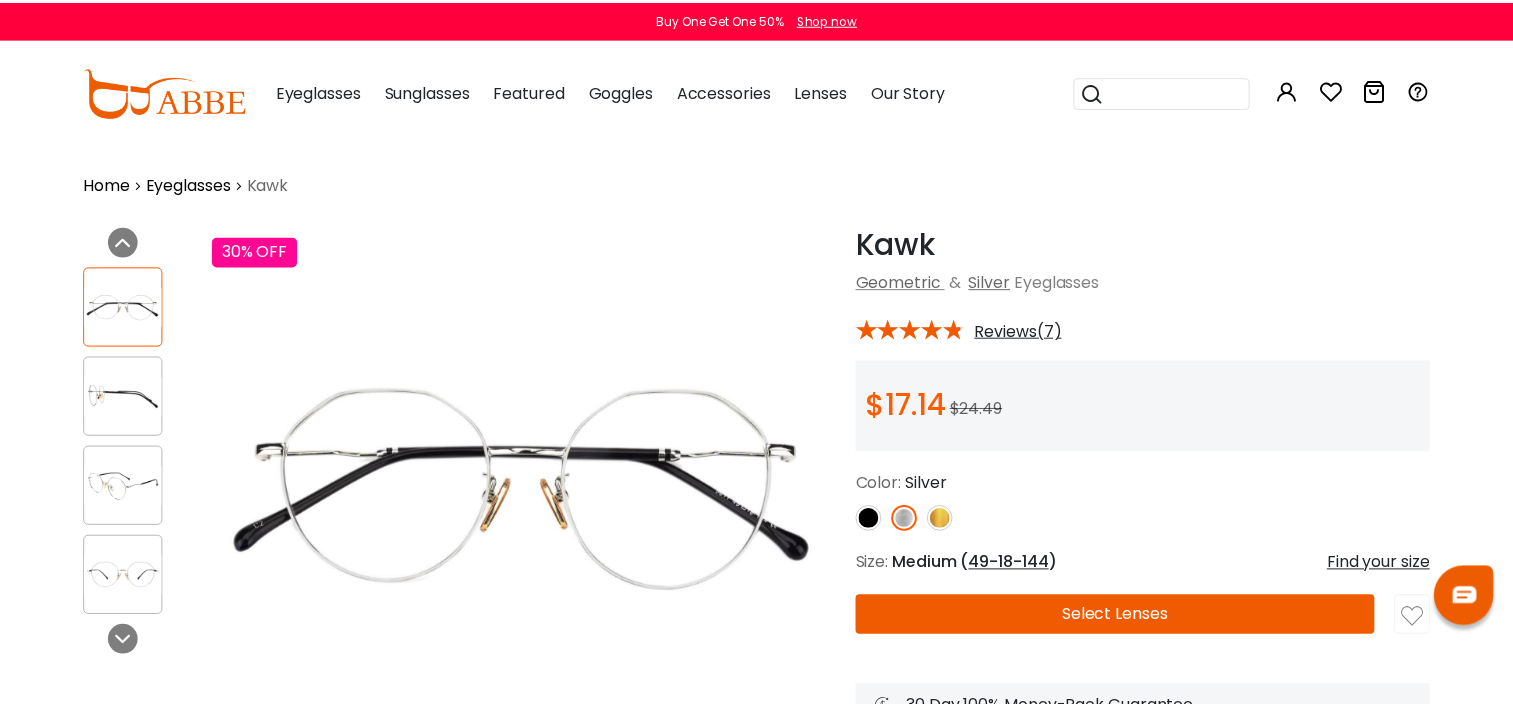 scroll, scrollTop: 0, scrollLeft: 0, axis: both 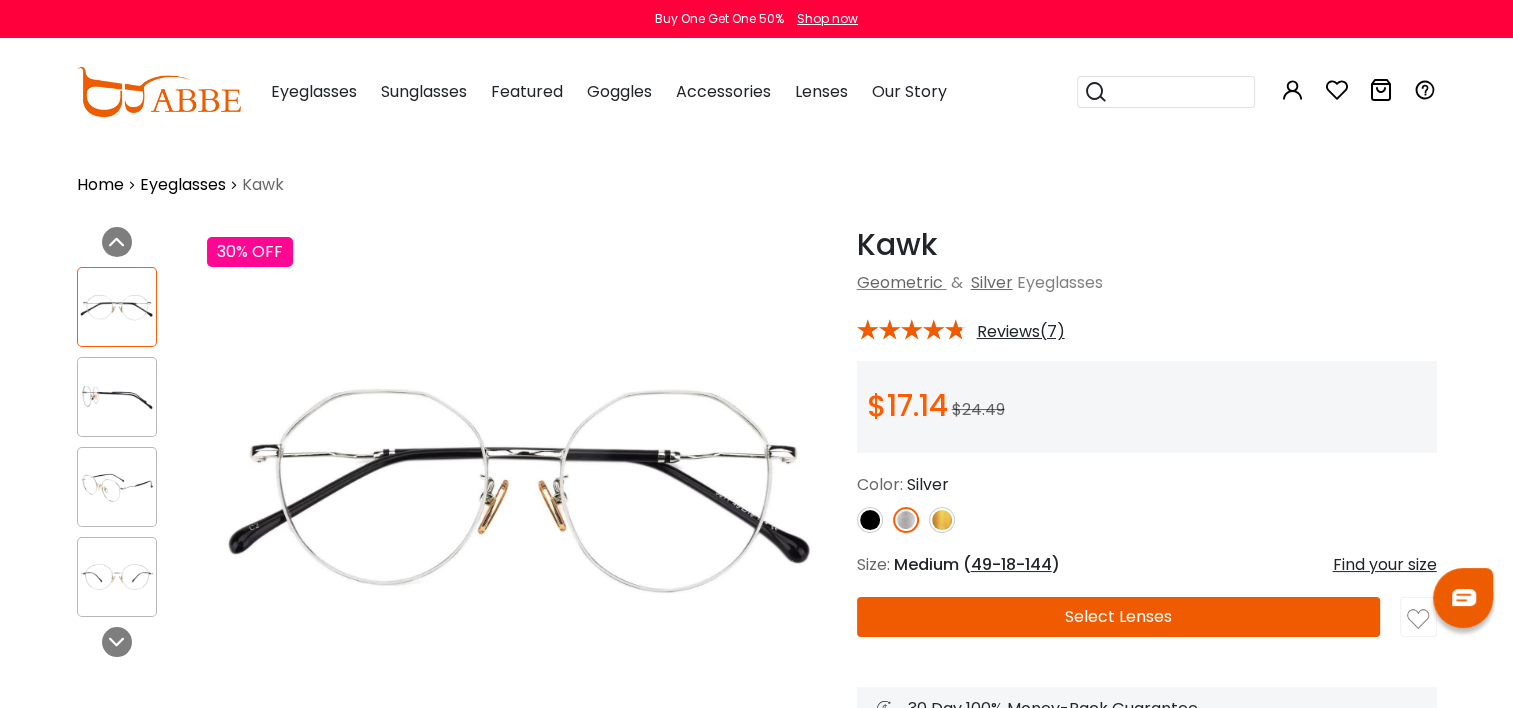click at bounding box center [117, 307] 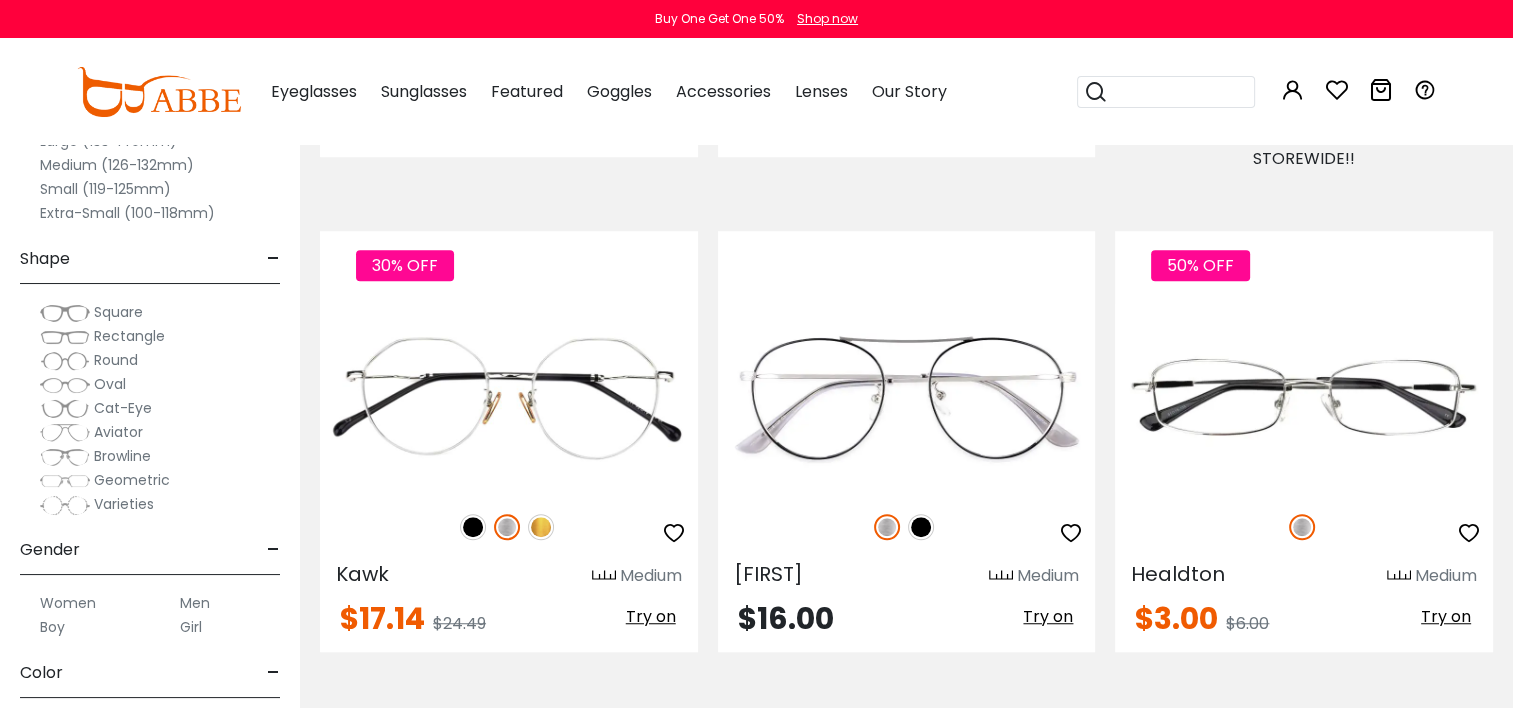 scroll, scrollTop: 1335, scrollLeft: 0, axis: vertical 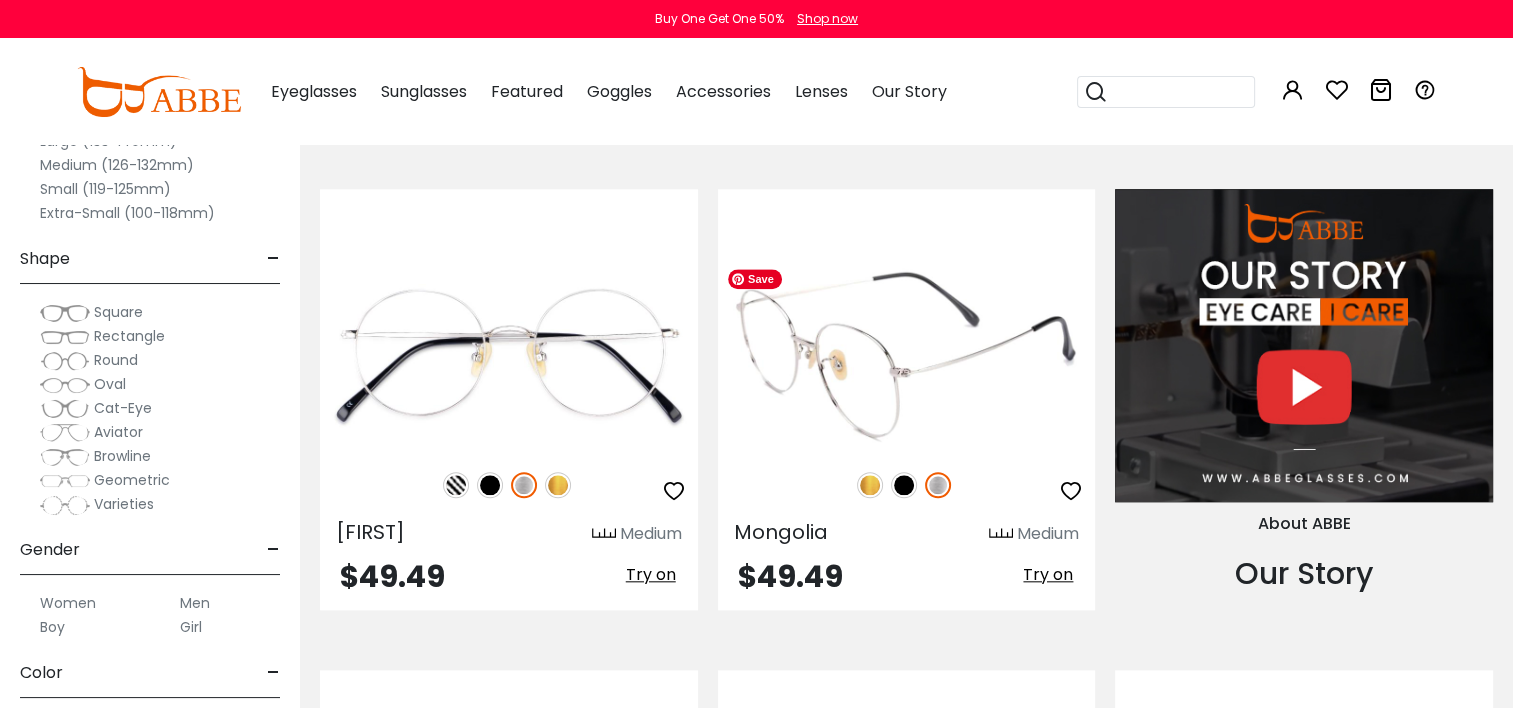 click at bounding box center (907, 355) 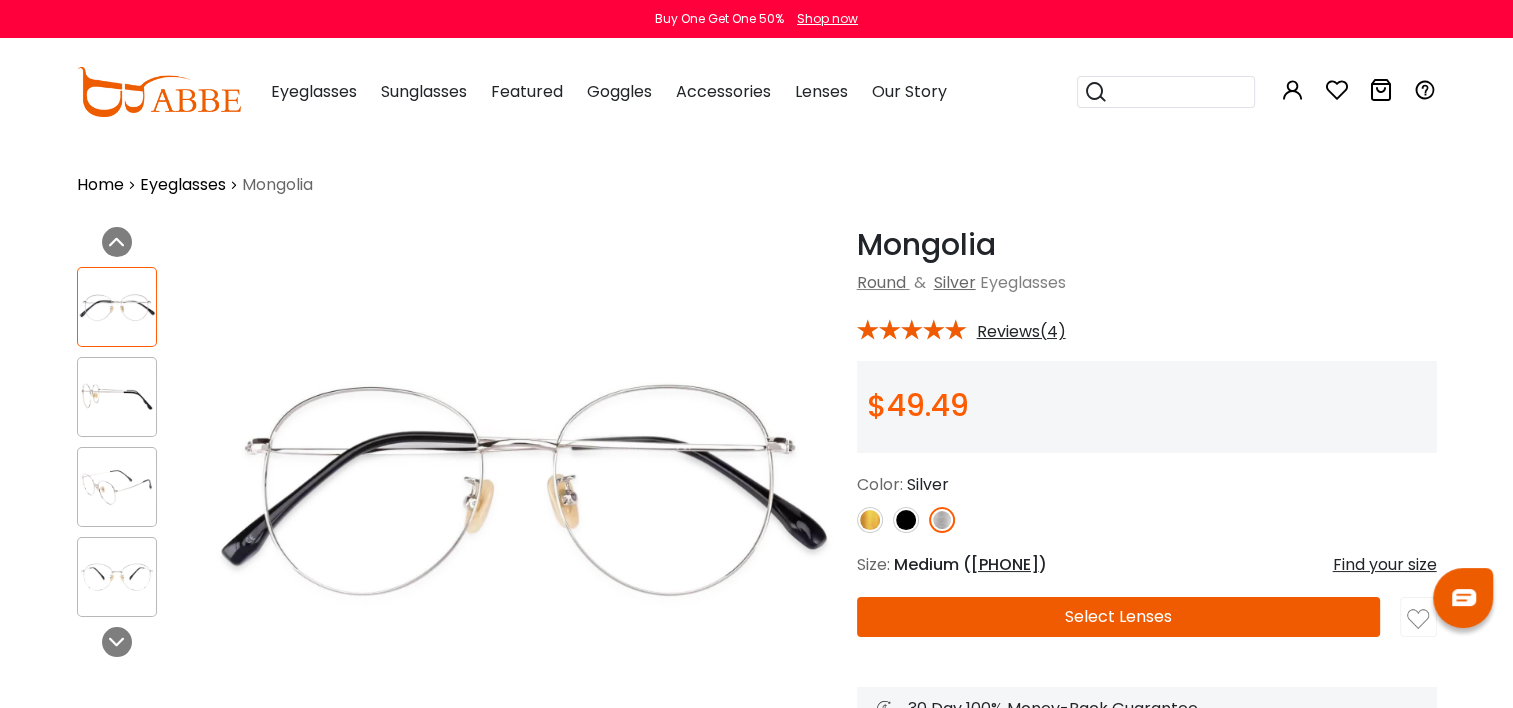 scroll, scrollTop: 0, scrollLeft: 0, axis: both 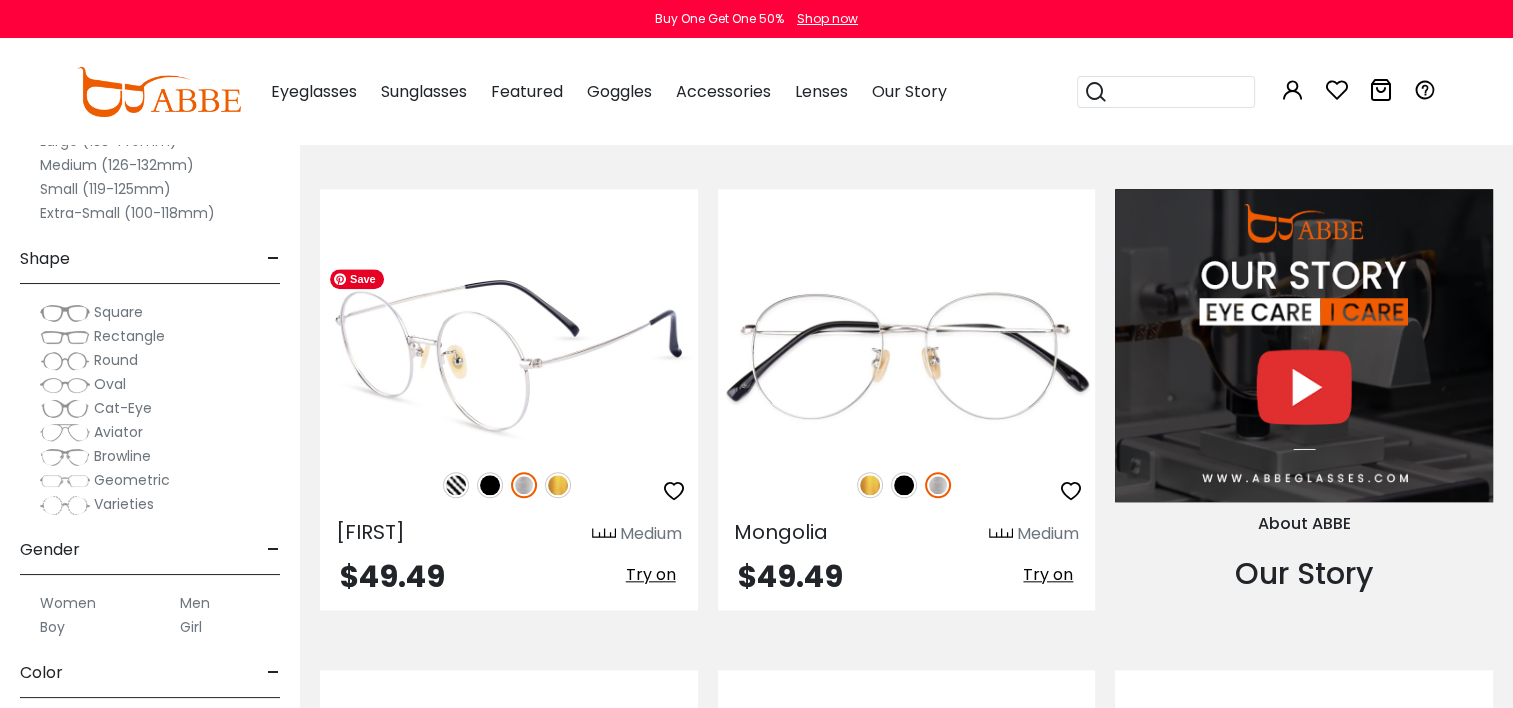 click at bounding box center (509, 355) 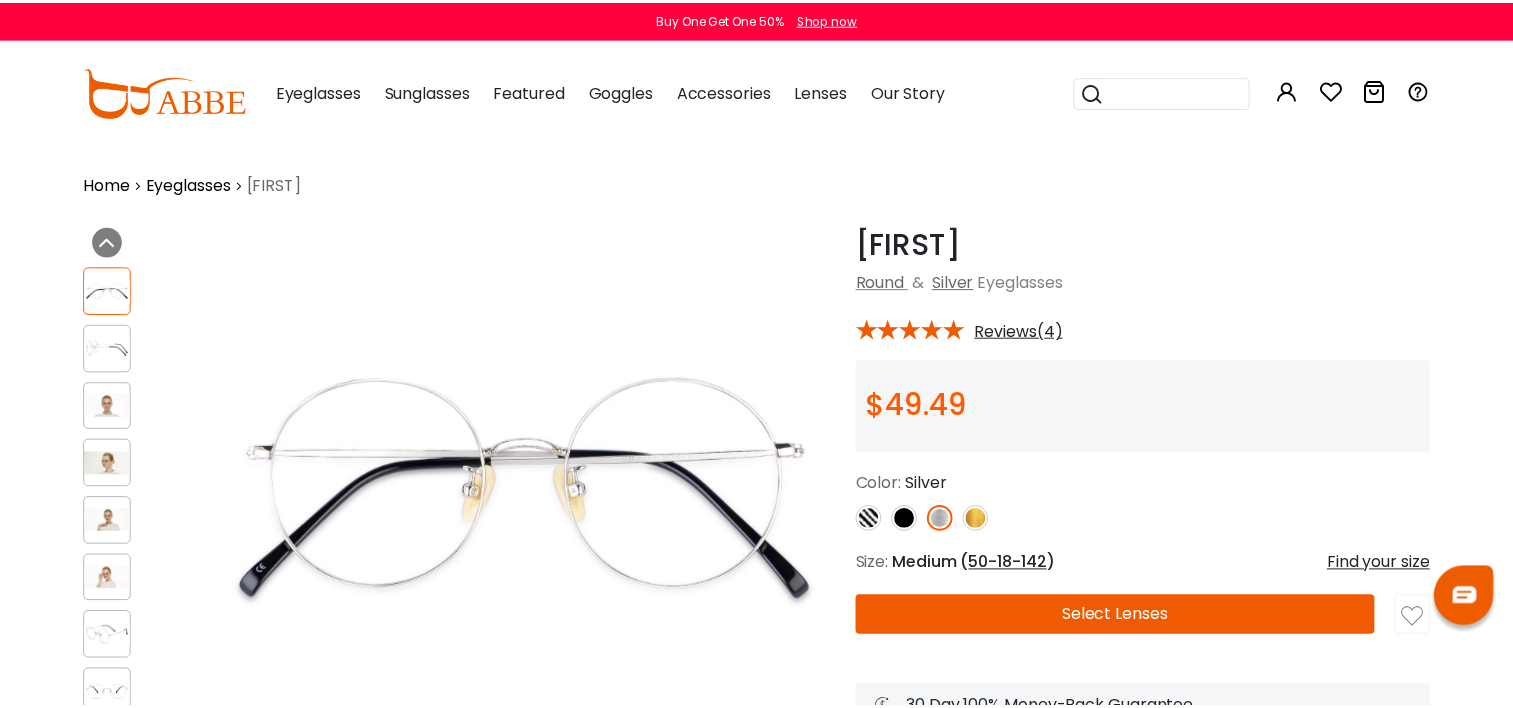 scroll, scrollTop: 0, scrollLeft: 0, axis: both 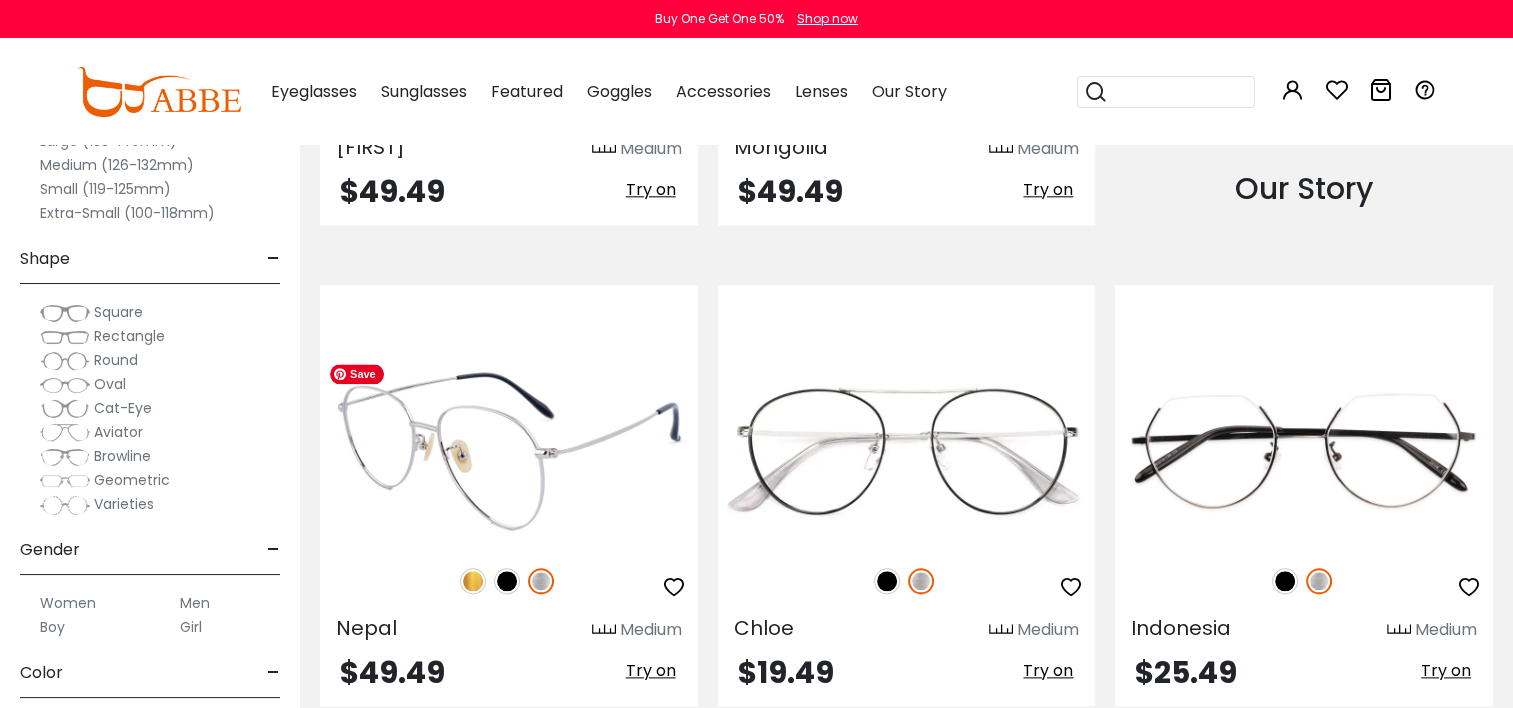 click at bounding box center [509, 451] 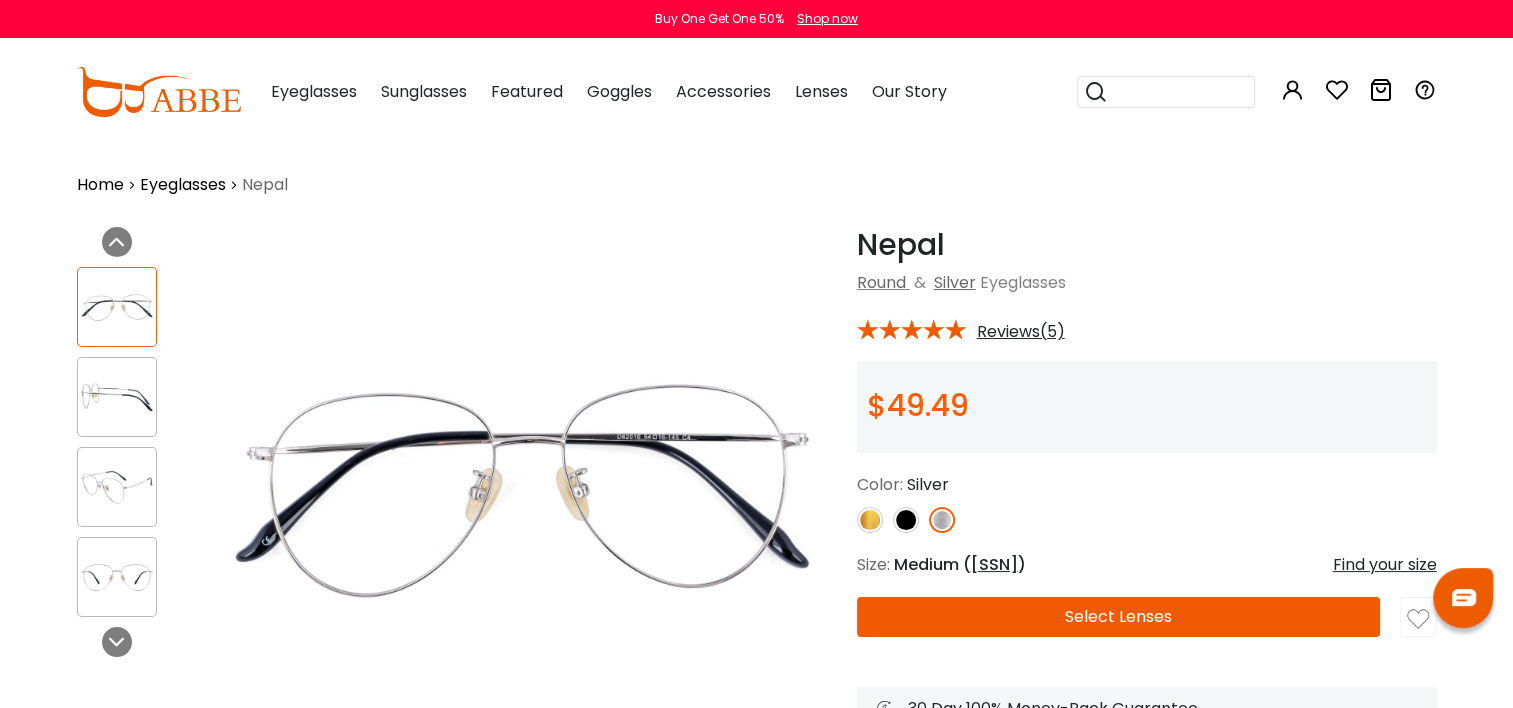 scroll, scrollTop: 0, scrollLeft: 0, axis: both 